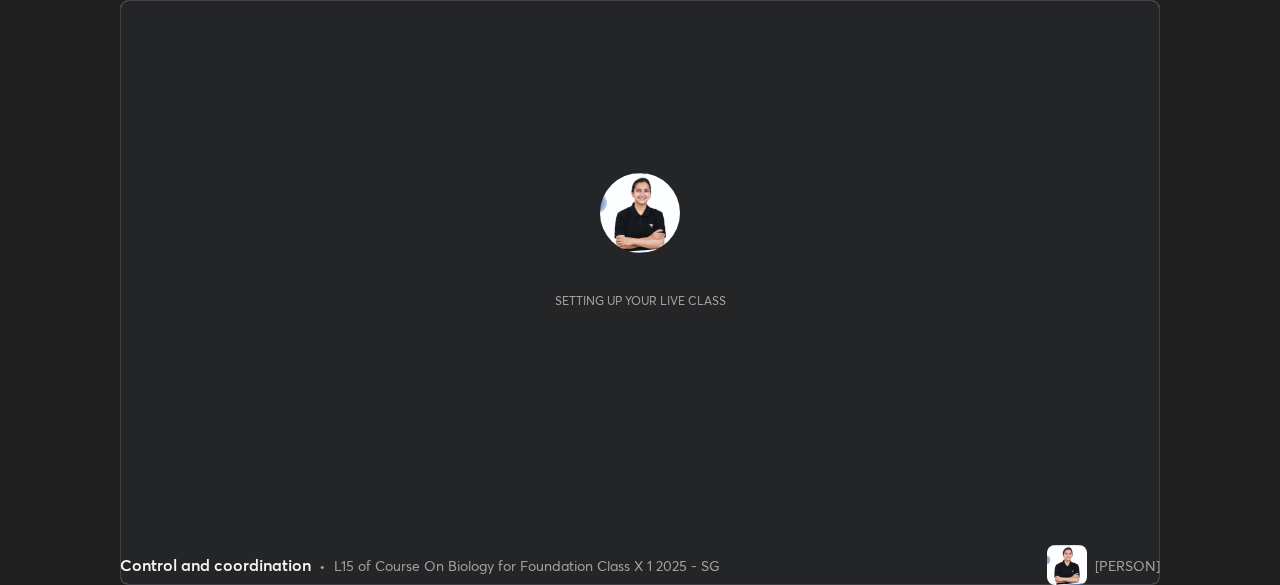 scroll, scrollTop: 0, scrollLeft: 0, axis: both 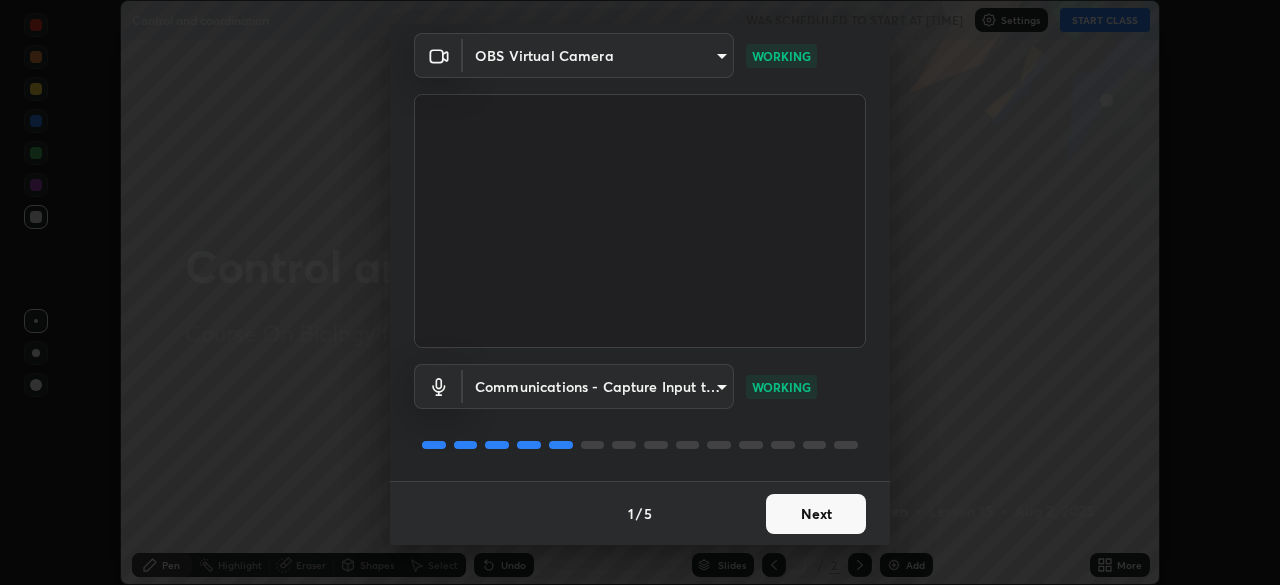 click on "Next" at bounding box center [816, 514] 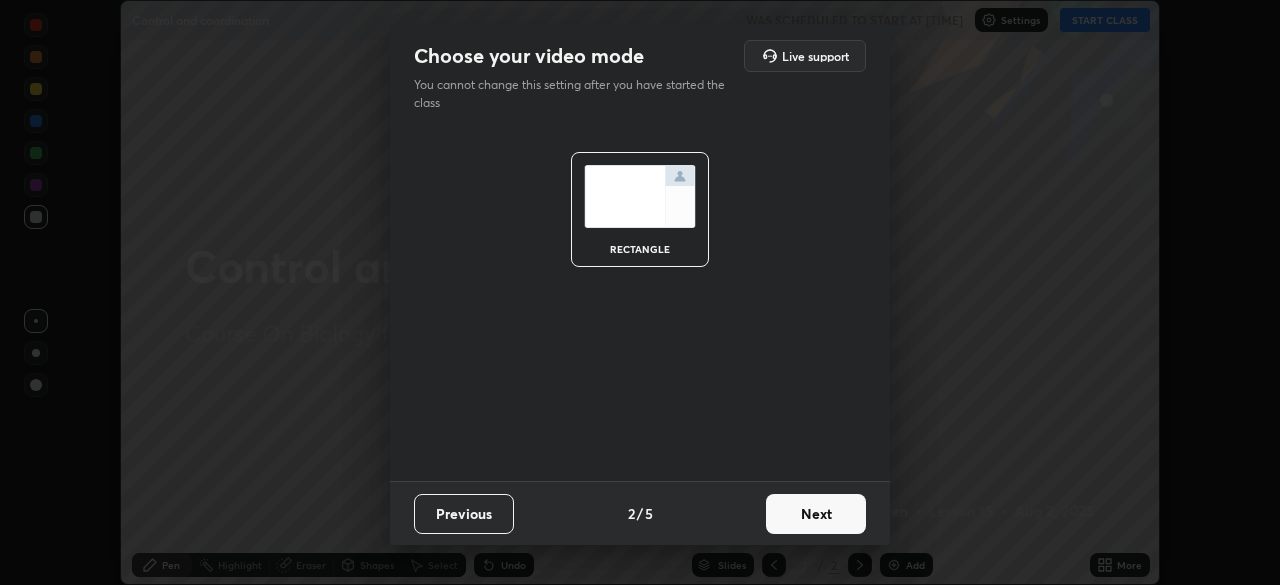 scroll, scrollTop: 0, scrollLeft: 0, axis: both 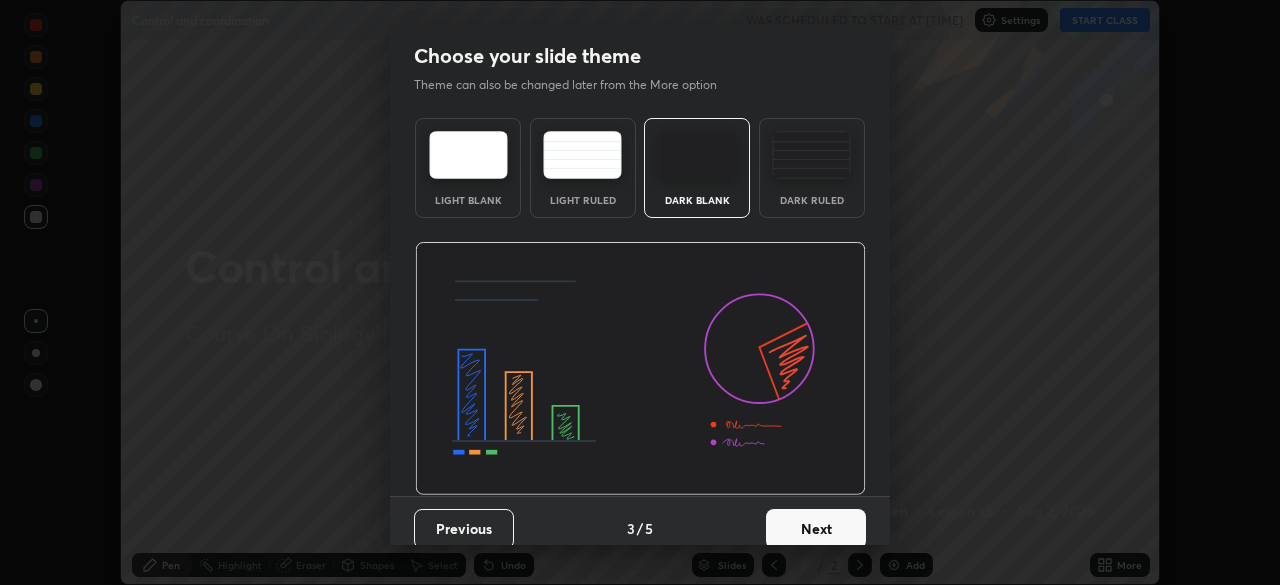 click on "Next" at bounding box center (816, 529) 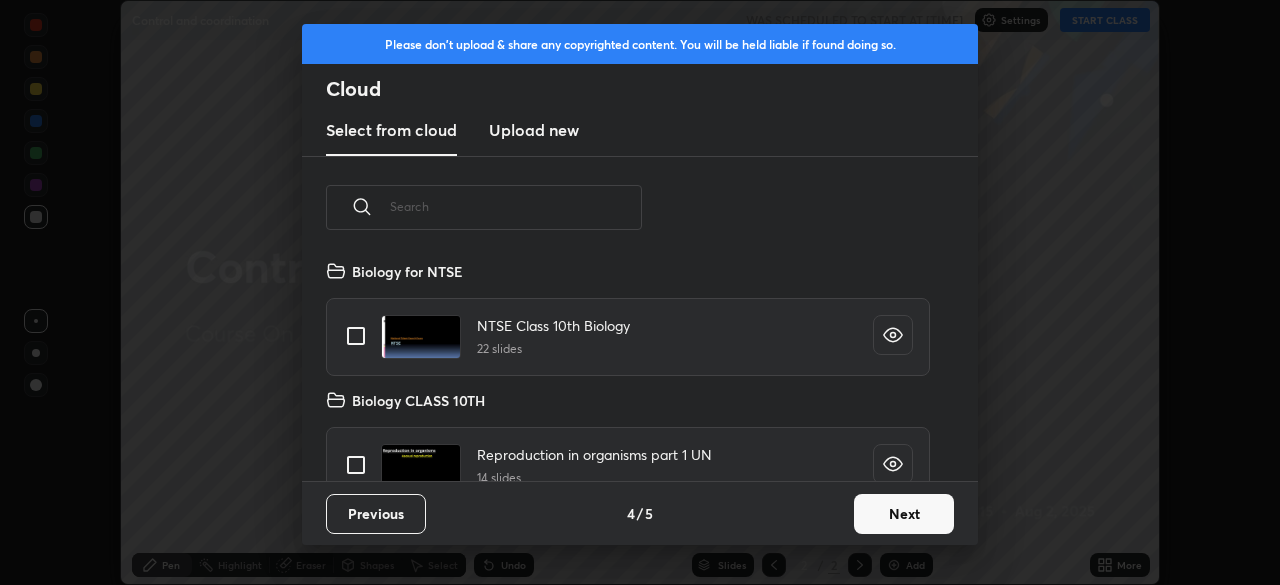 scroll, scrollTop: 7, scrollLeft: 11, axis: both 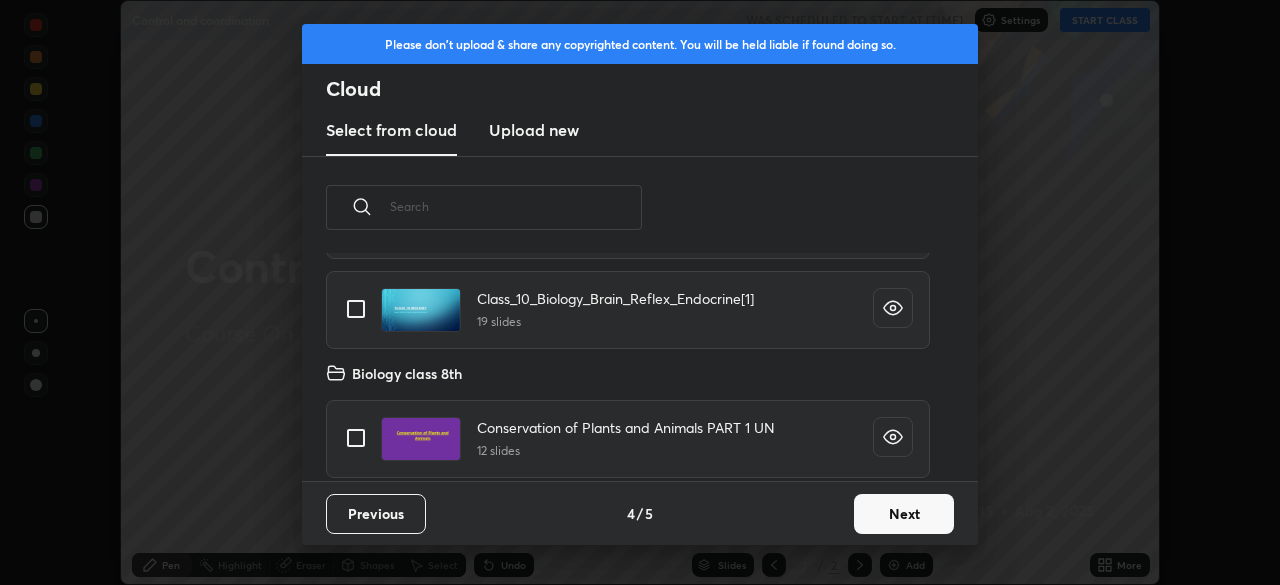 click at bounding box center (356, 309) 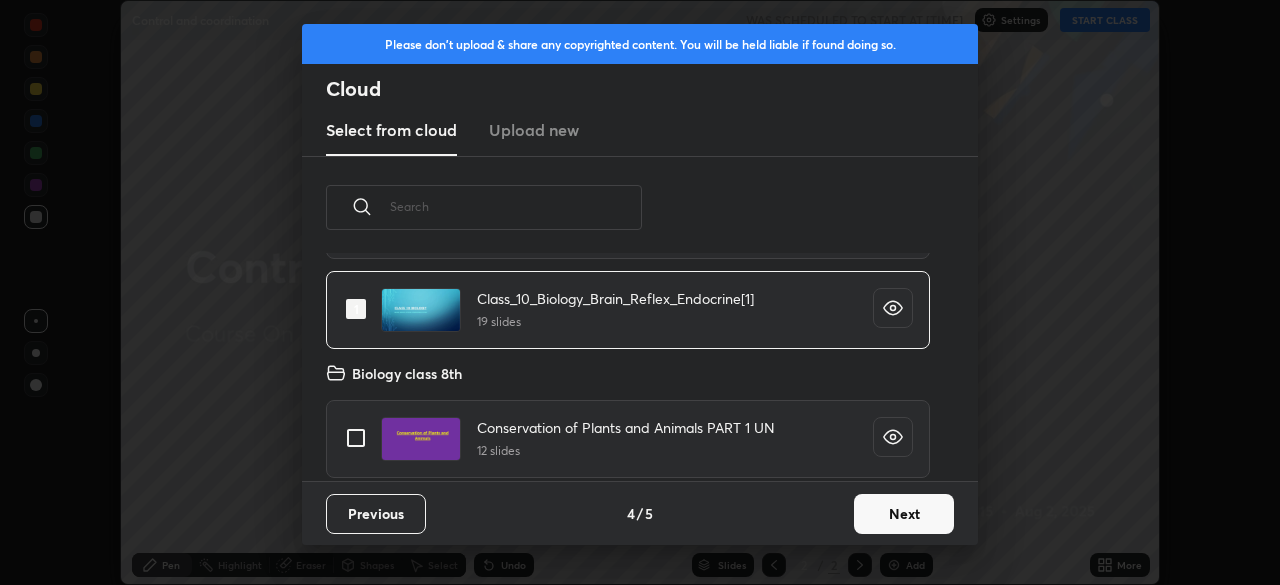 click on "Next" at bounding box center [904, 514] 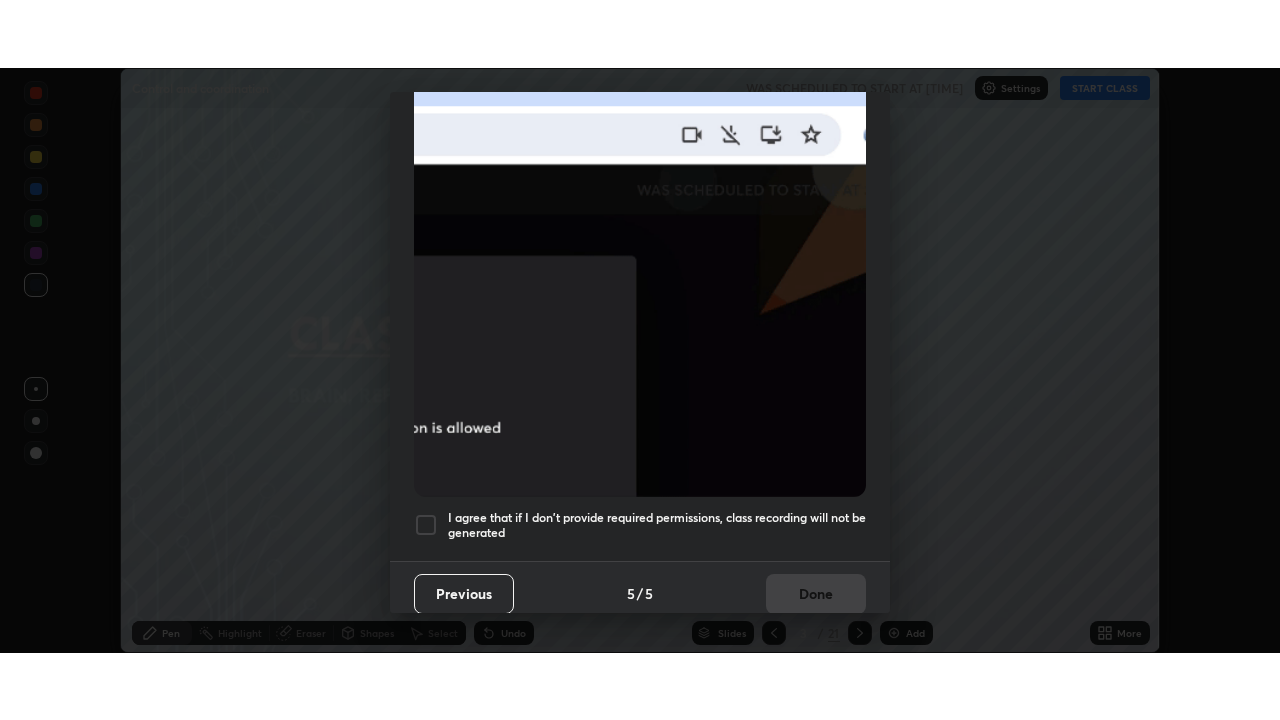 scroll, scrollTop: 479, scrollLeft: 0, axis: vertical 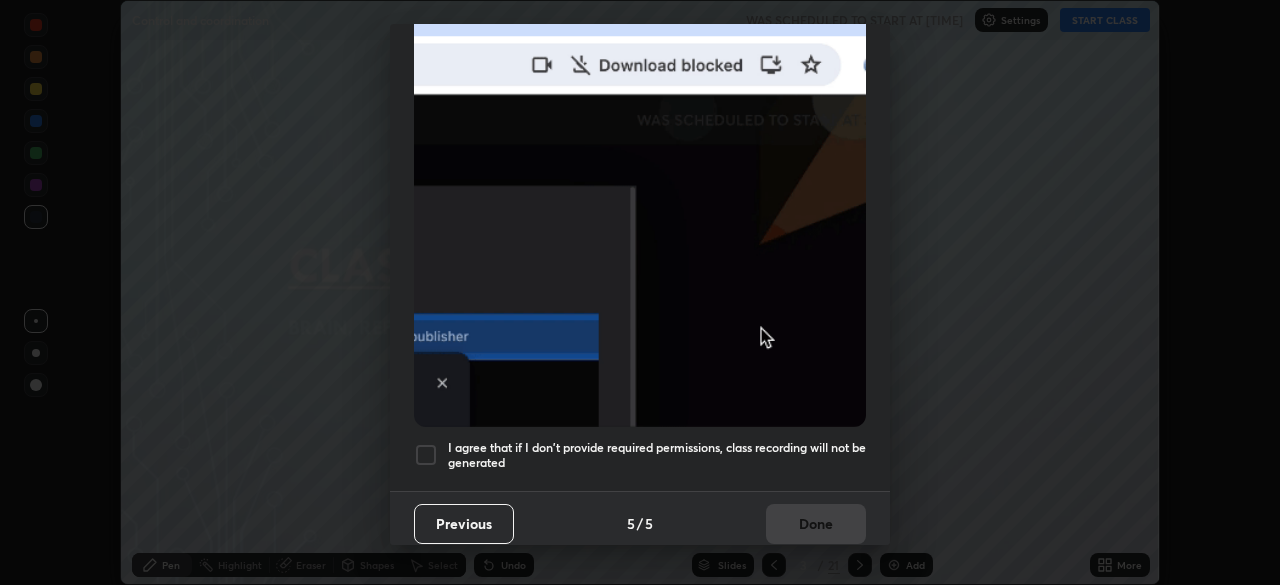 click on "I agree that if I don't provide required permissions, class recording will not be generated" at bounding box center (657, 455) 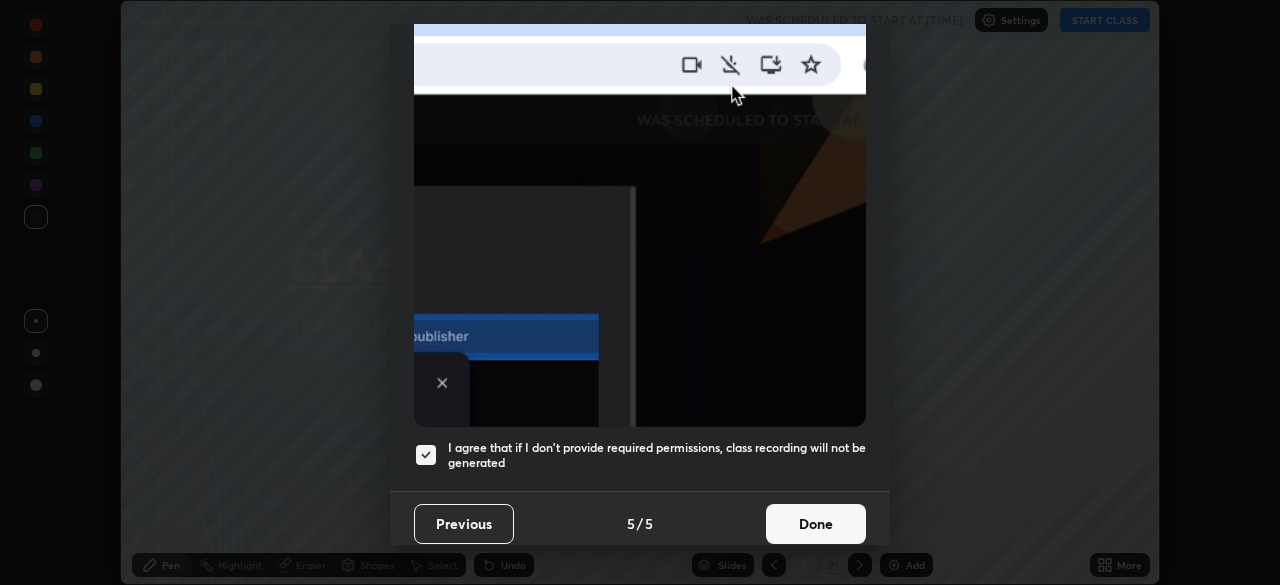 click on "Done" at bounding box center [816, 524] 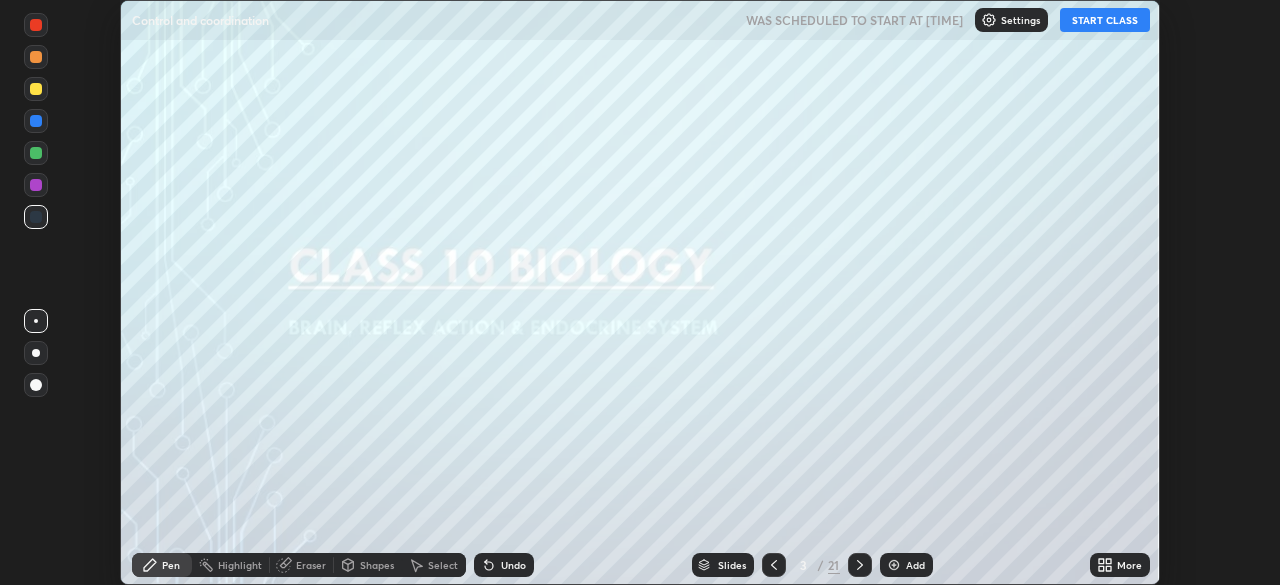 click on "START CLASS" at bounding box center (1105, 20) 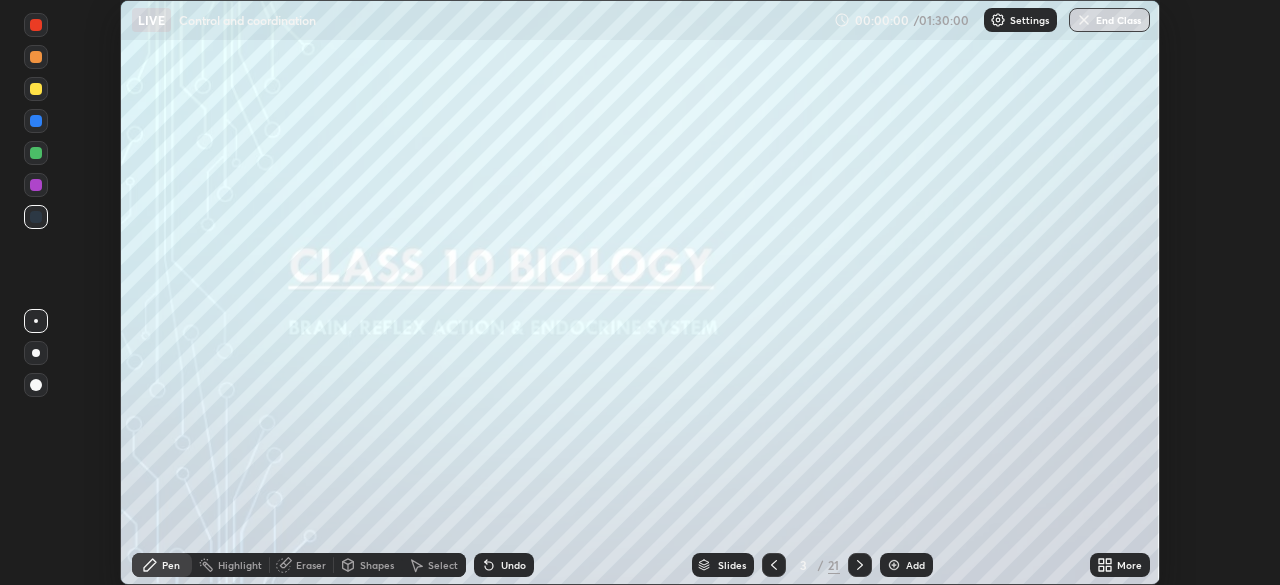 click 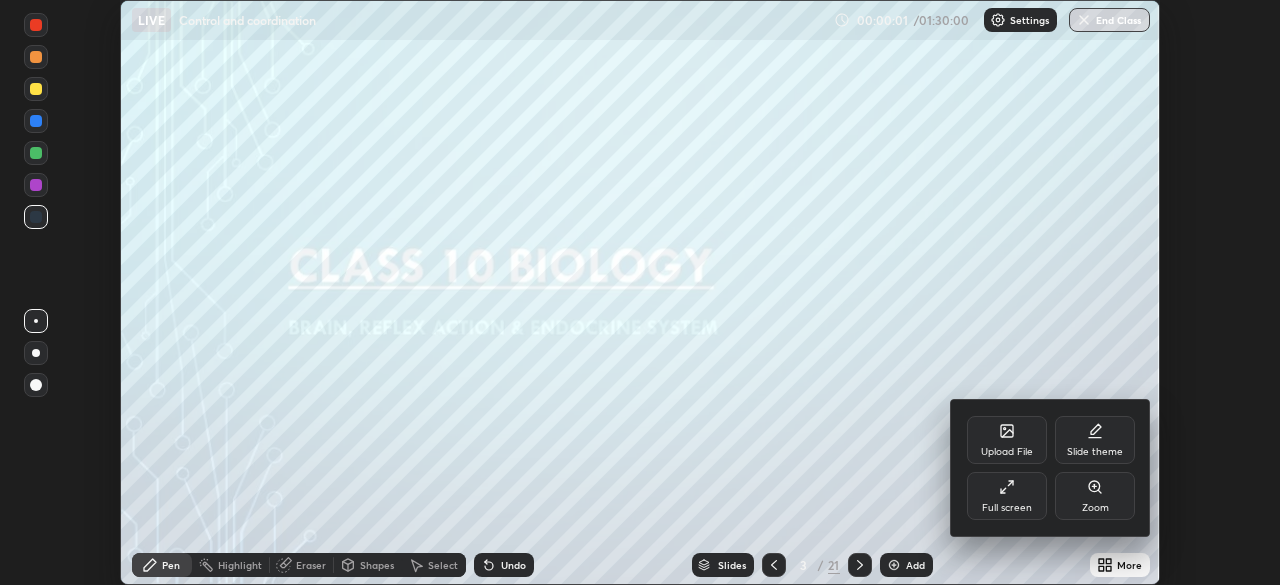 click on "Full screen" at bounding box center [1007, 508] 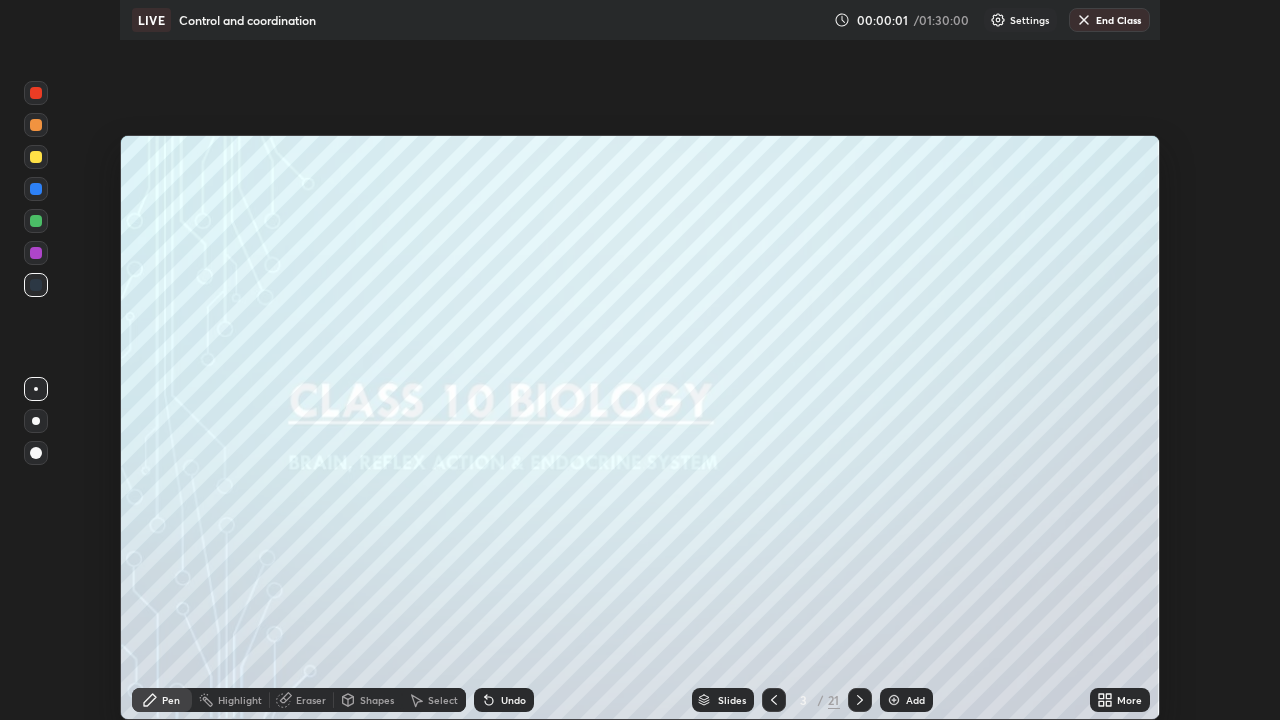 scroll, scrollTop: 99280, scrollLeft: 98720, axis: both 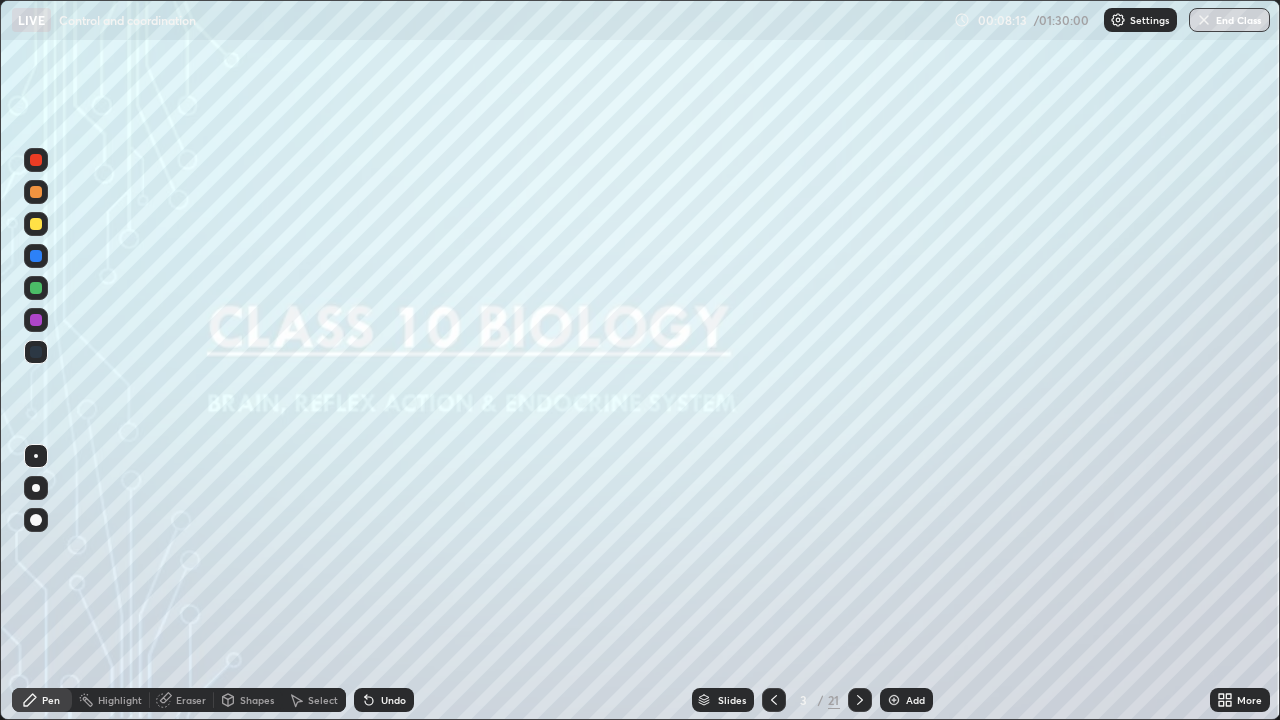 click 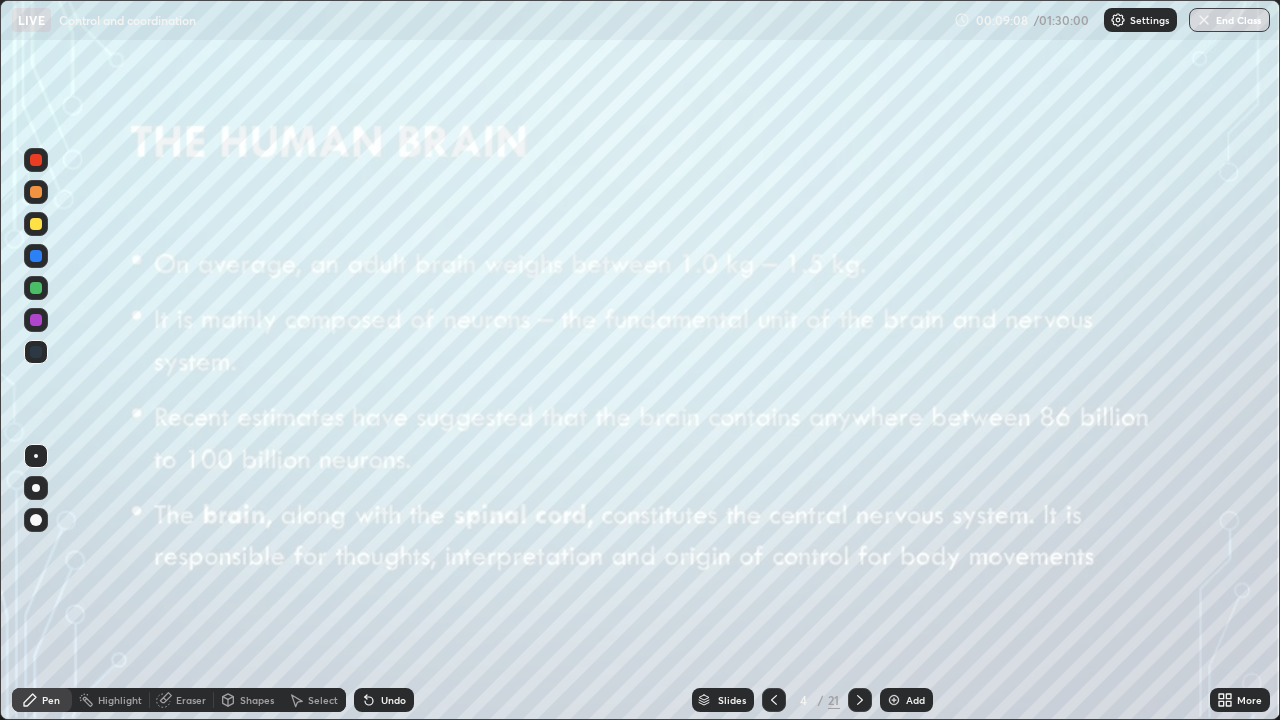 click on "Add" at bounding box center [915, 700] 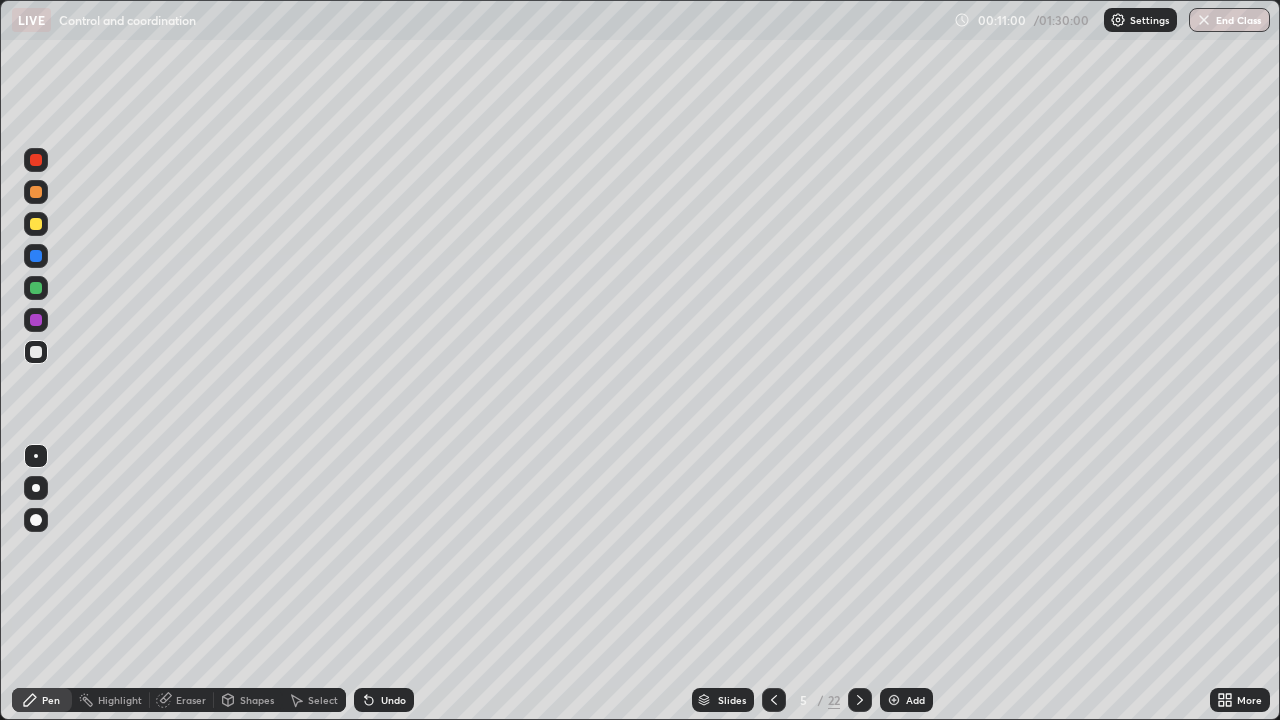 click 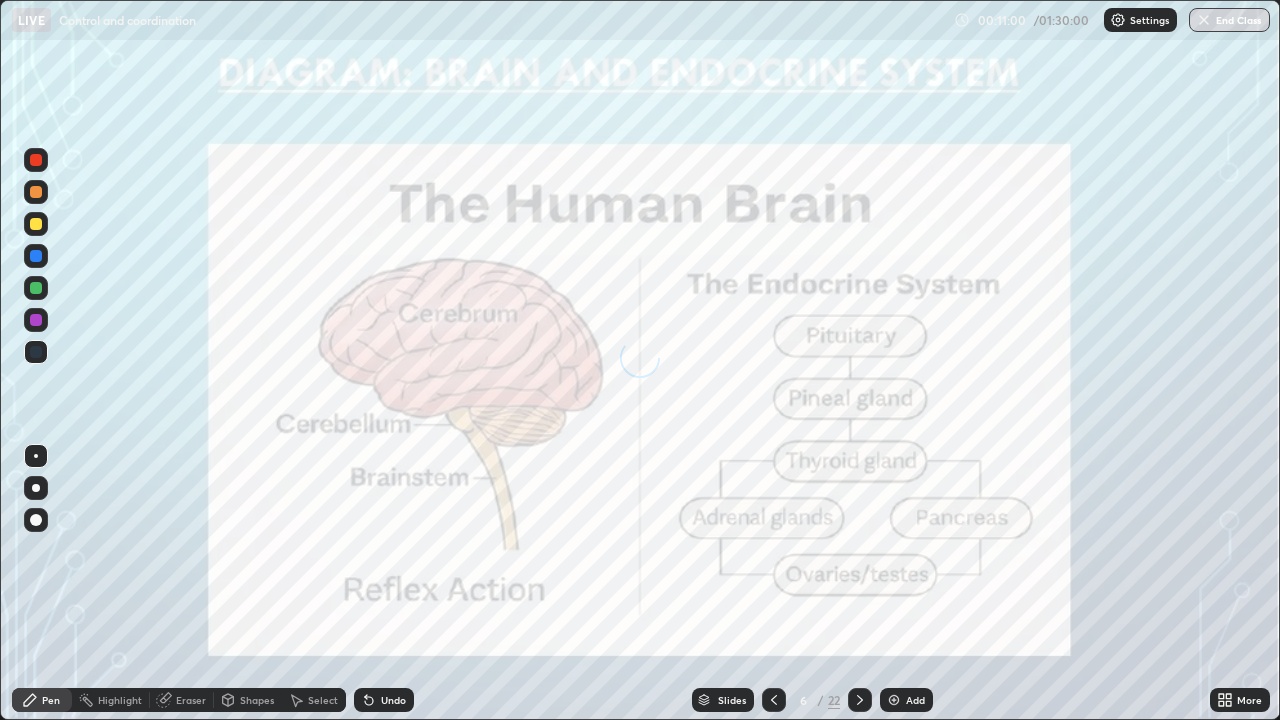 click 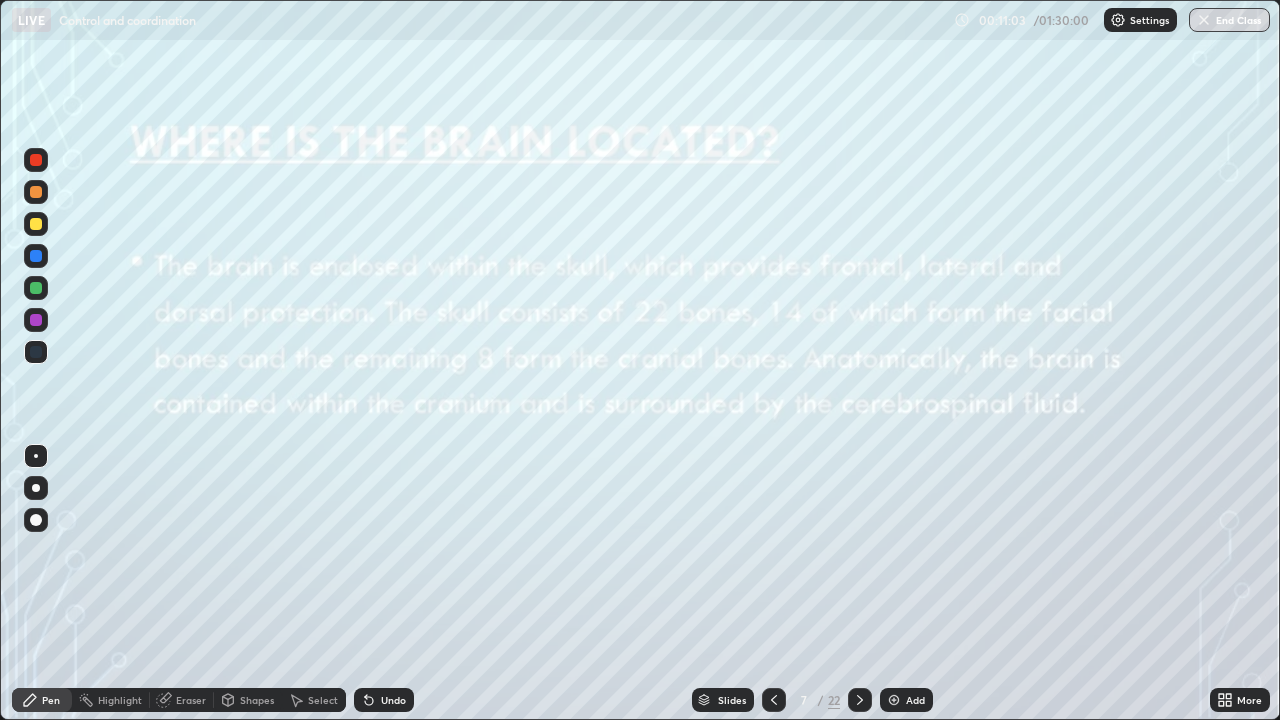 click 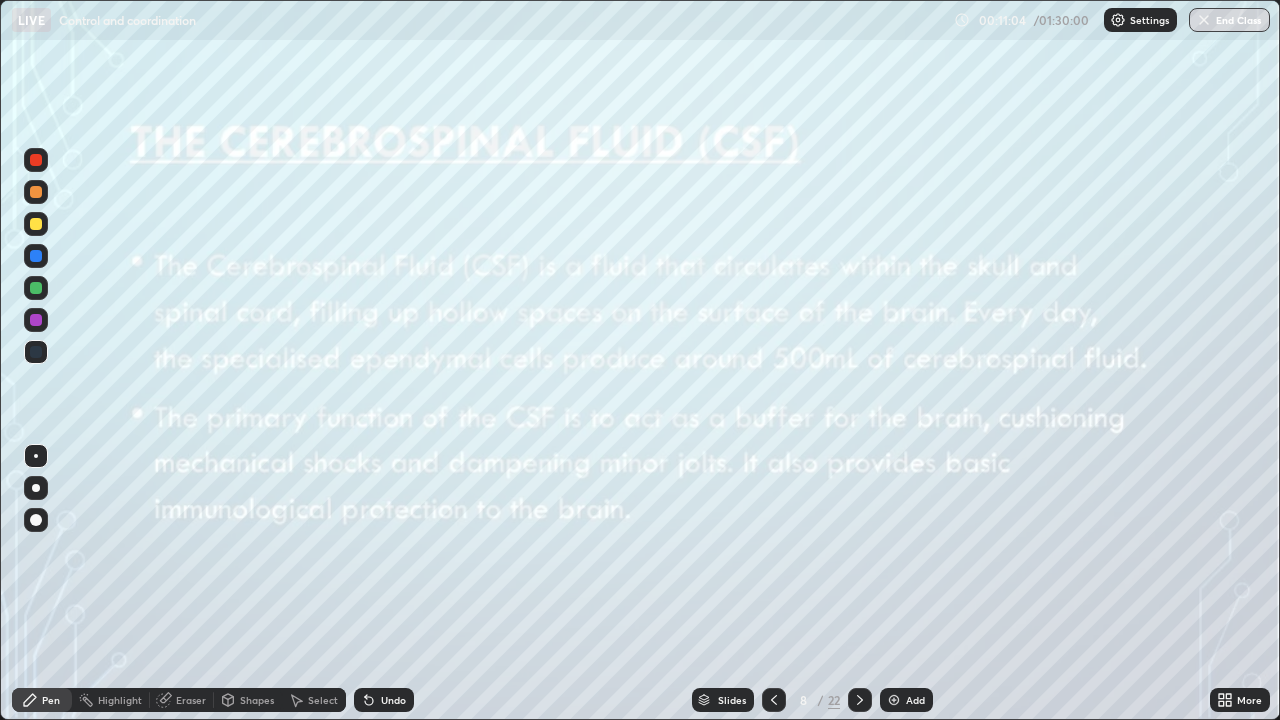 click 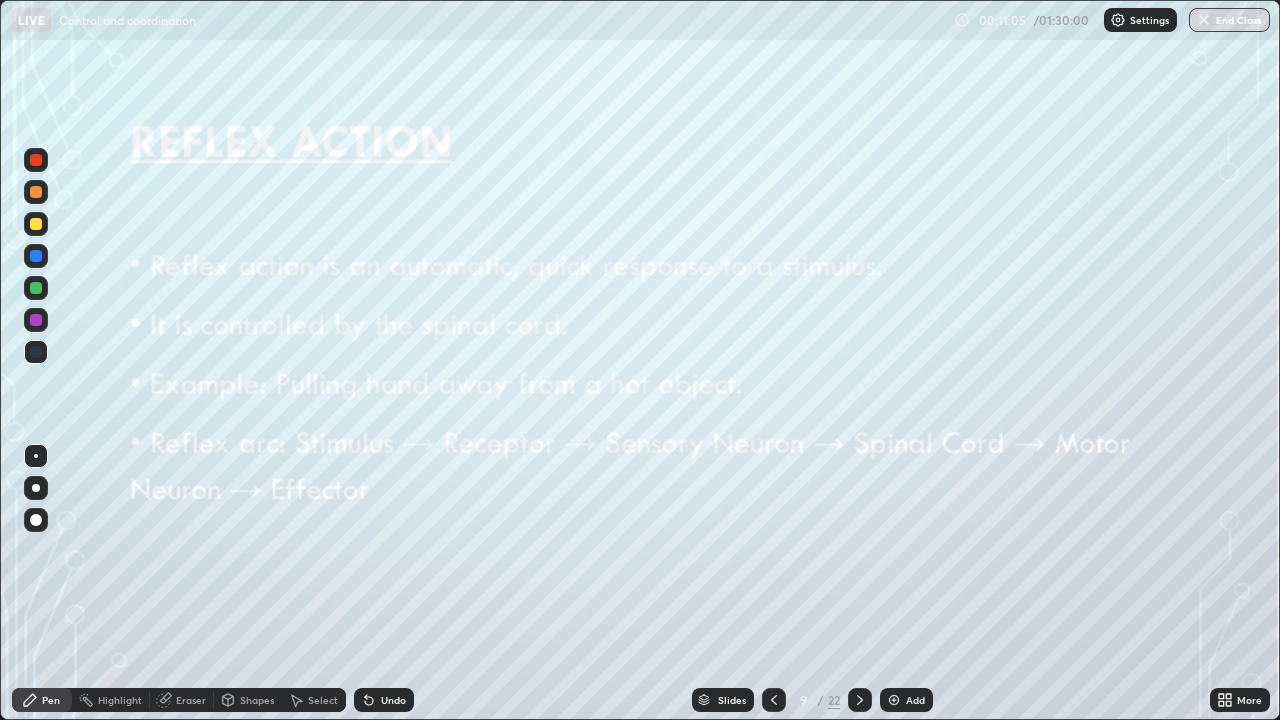 click 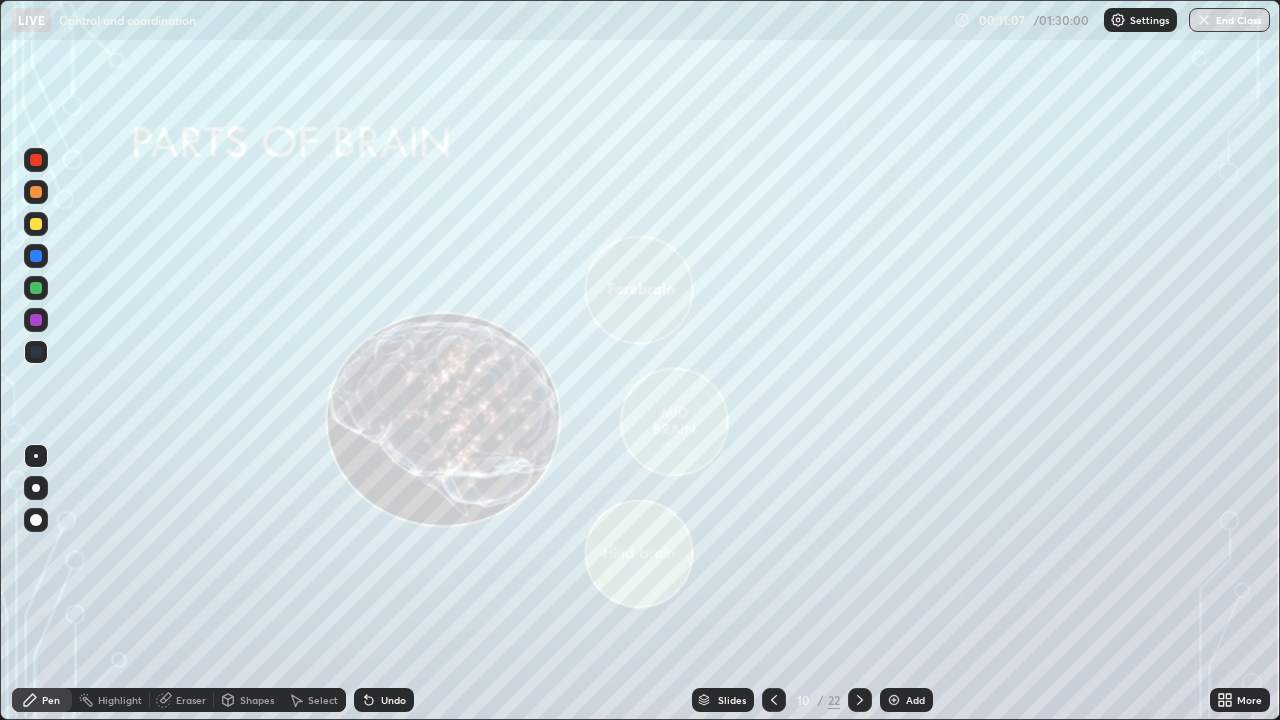 click 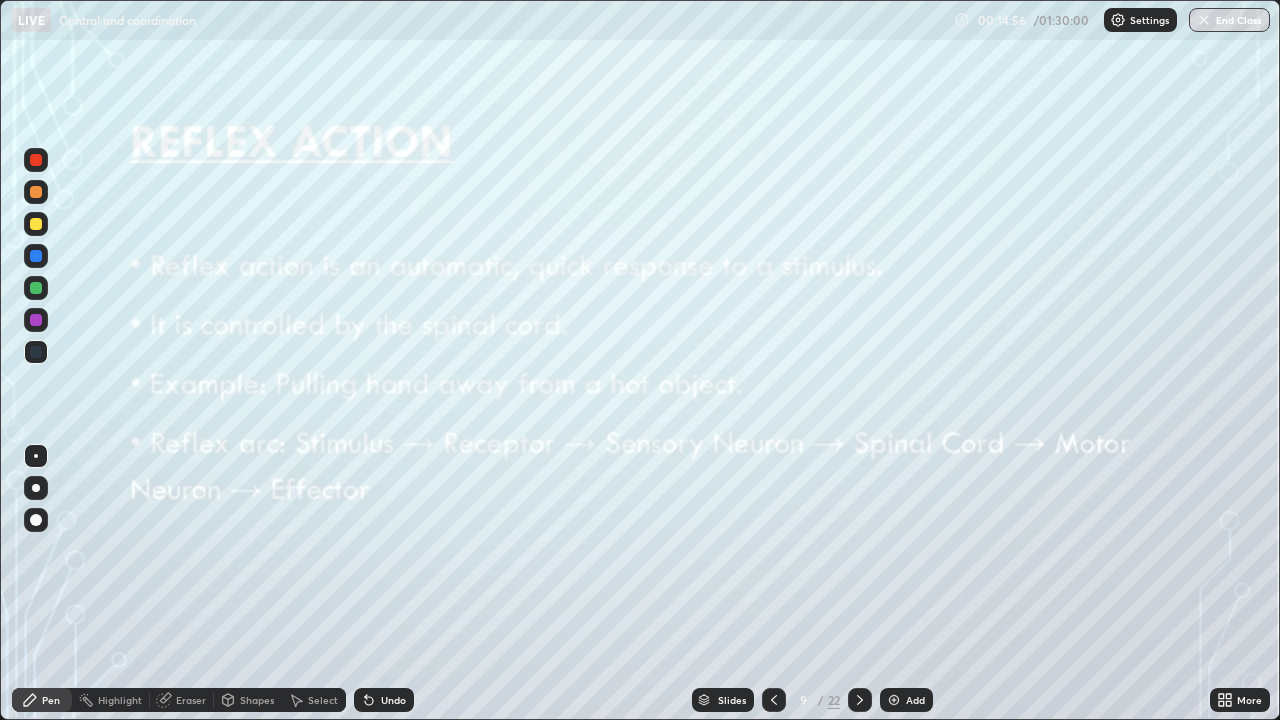 click at bounding box center (36, 320) 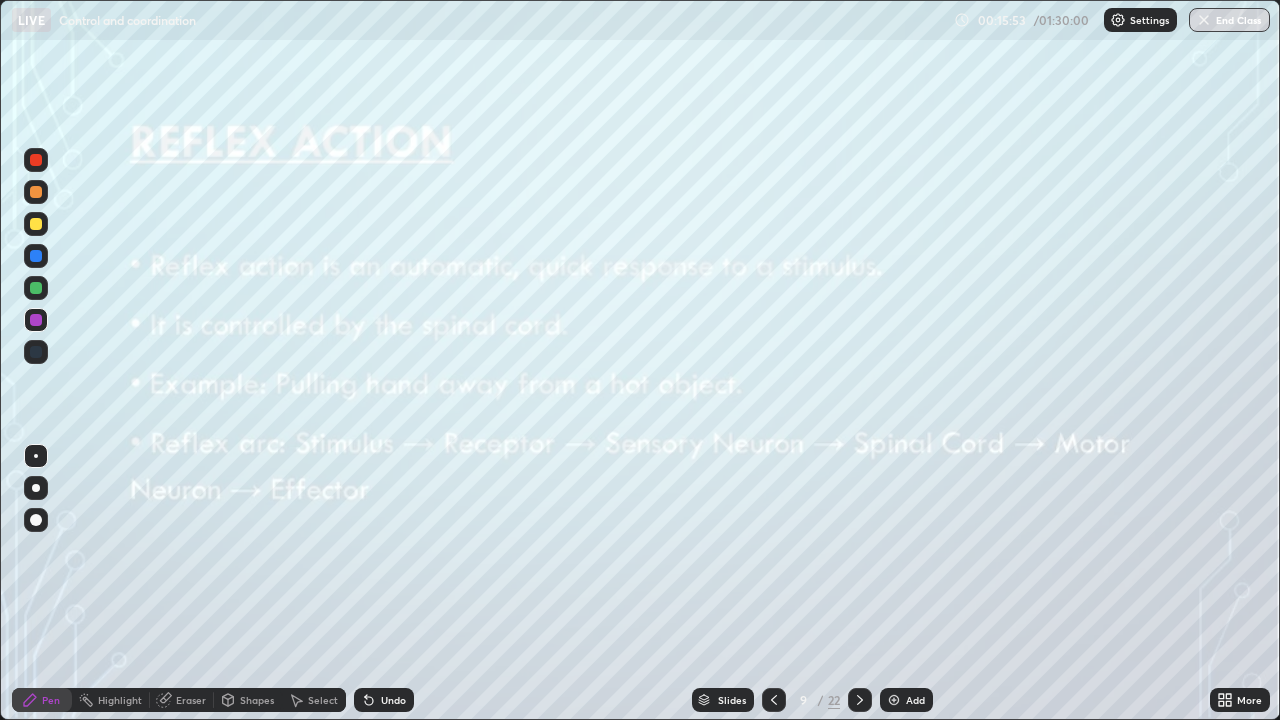 click on "Add" at bounding box center [906, 700] 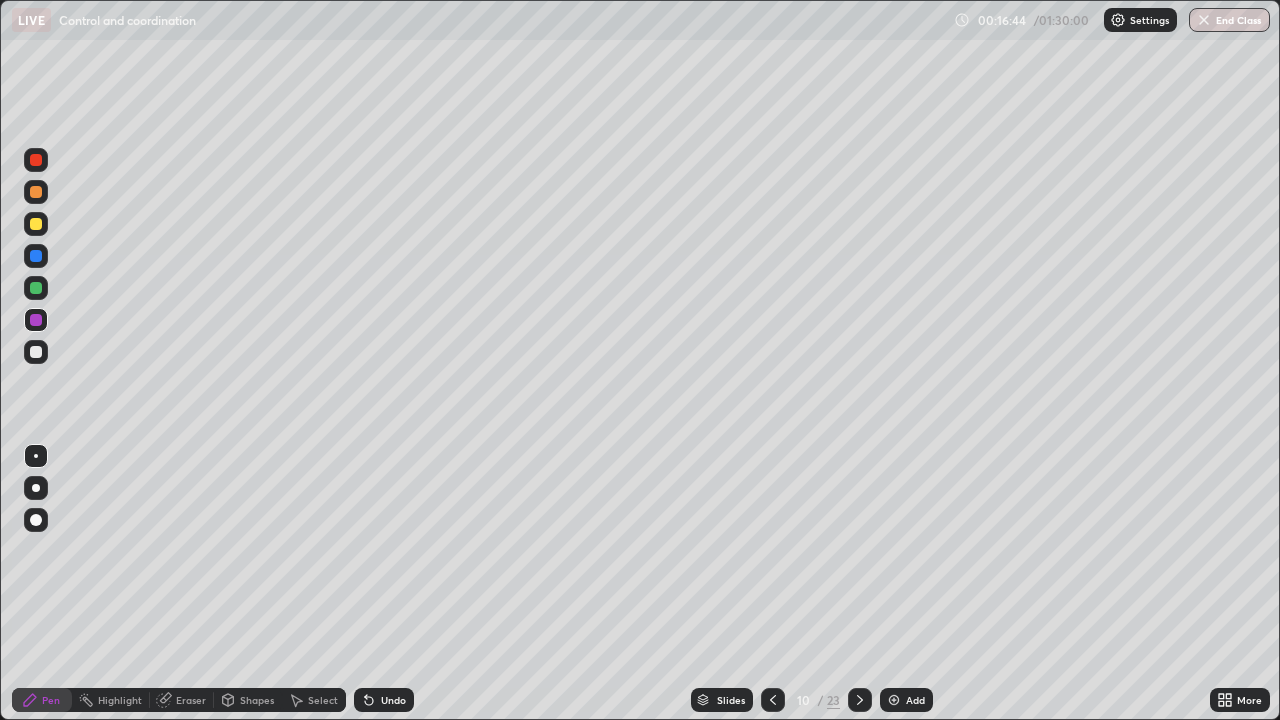 click at bounding box center [36, 288] 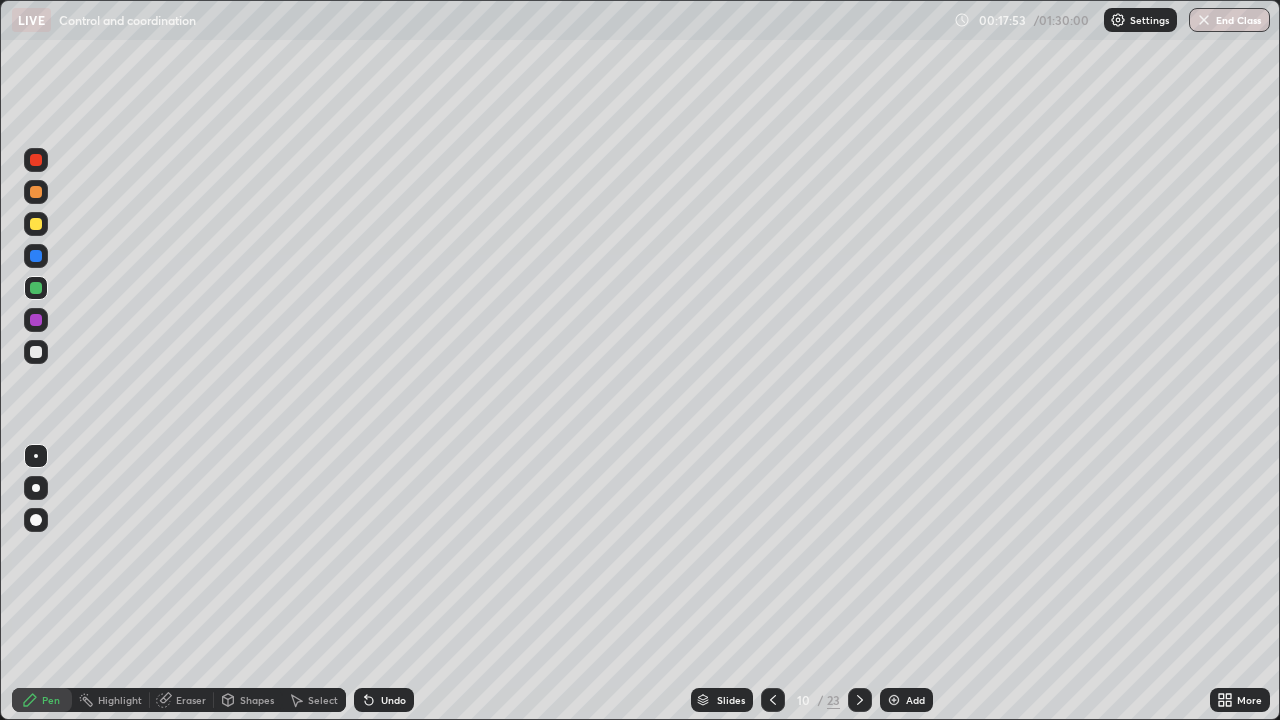 click at bounding box center [36, 320] 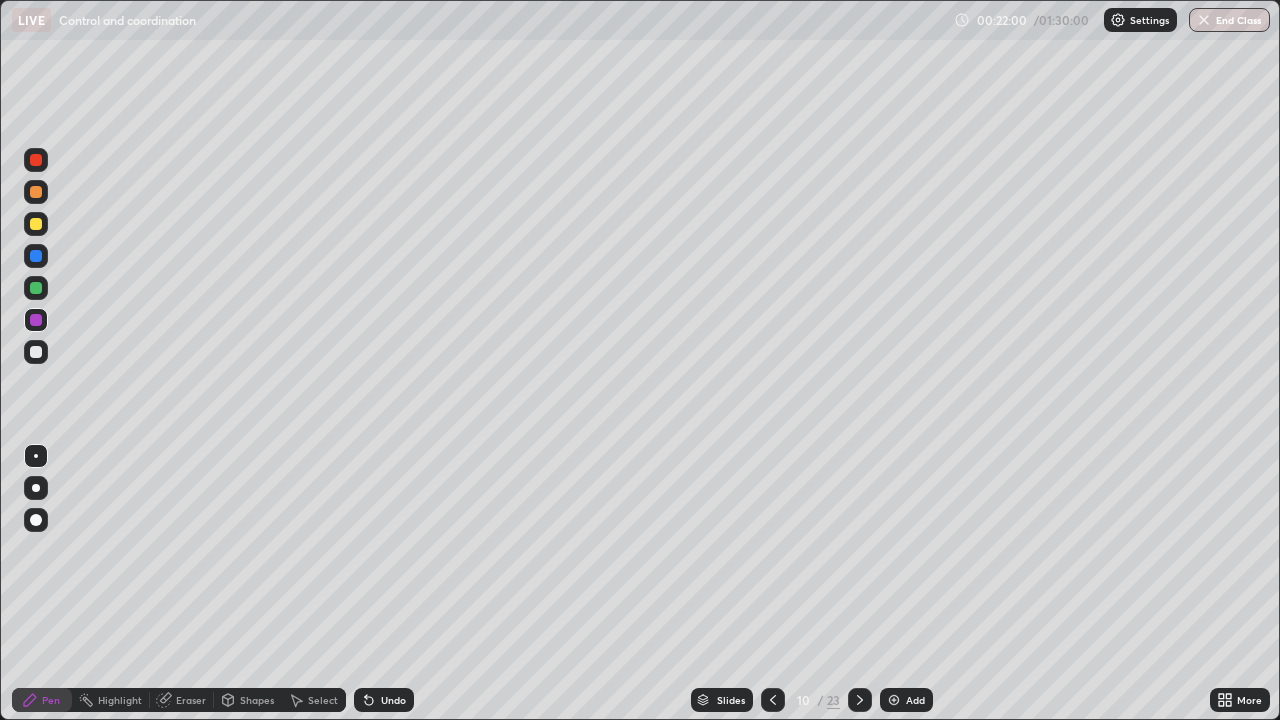 click 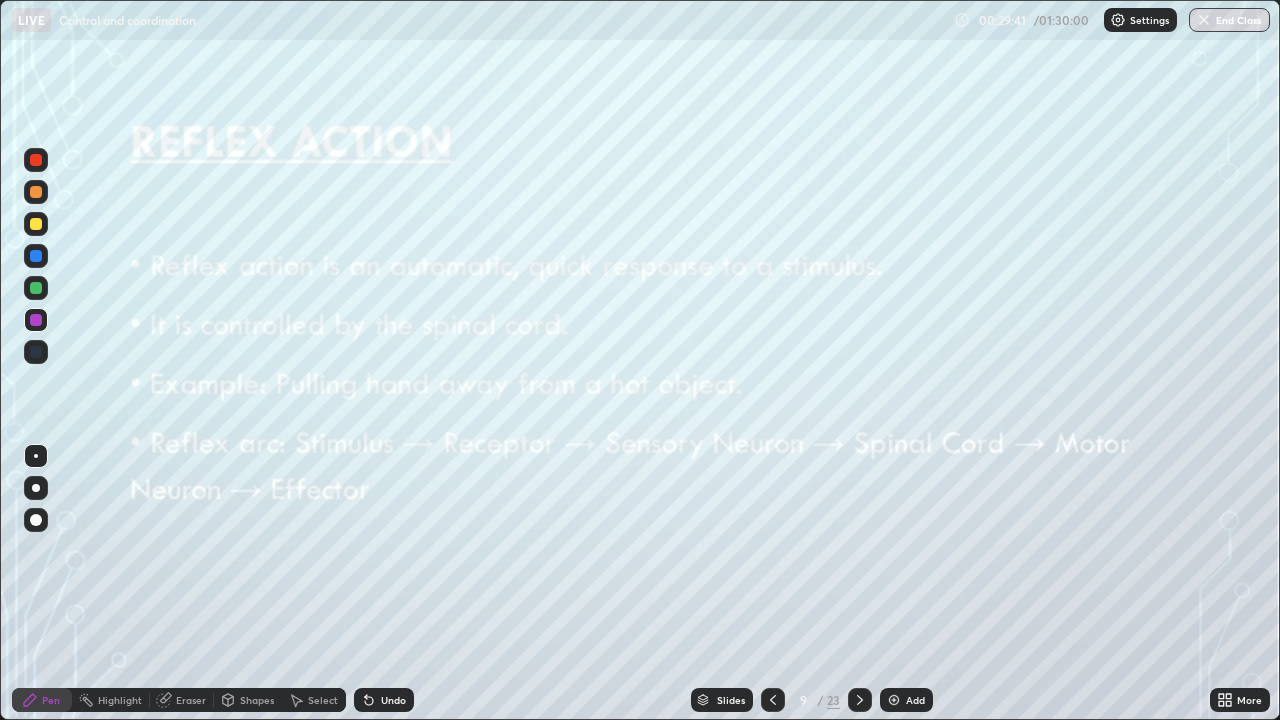 click 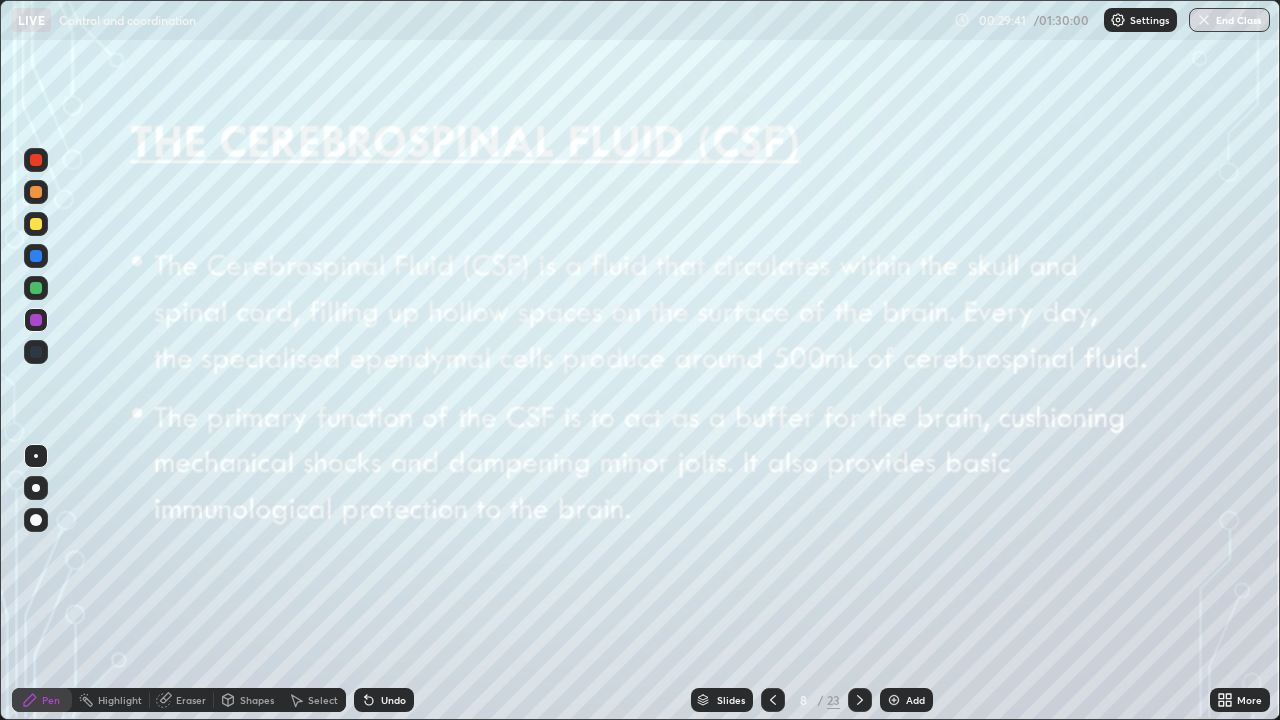 click 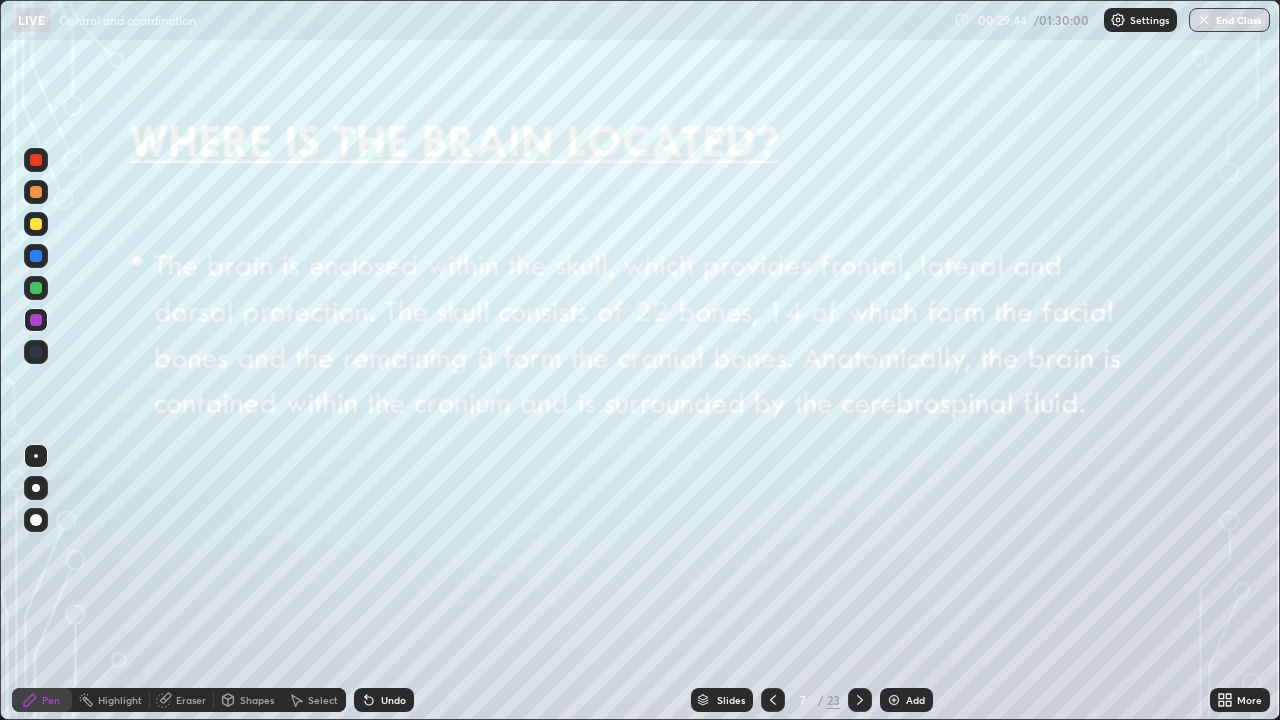 click 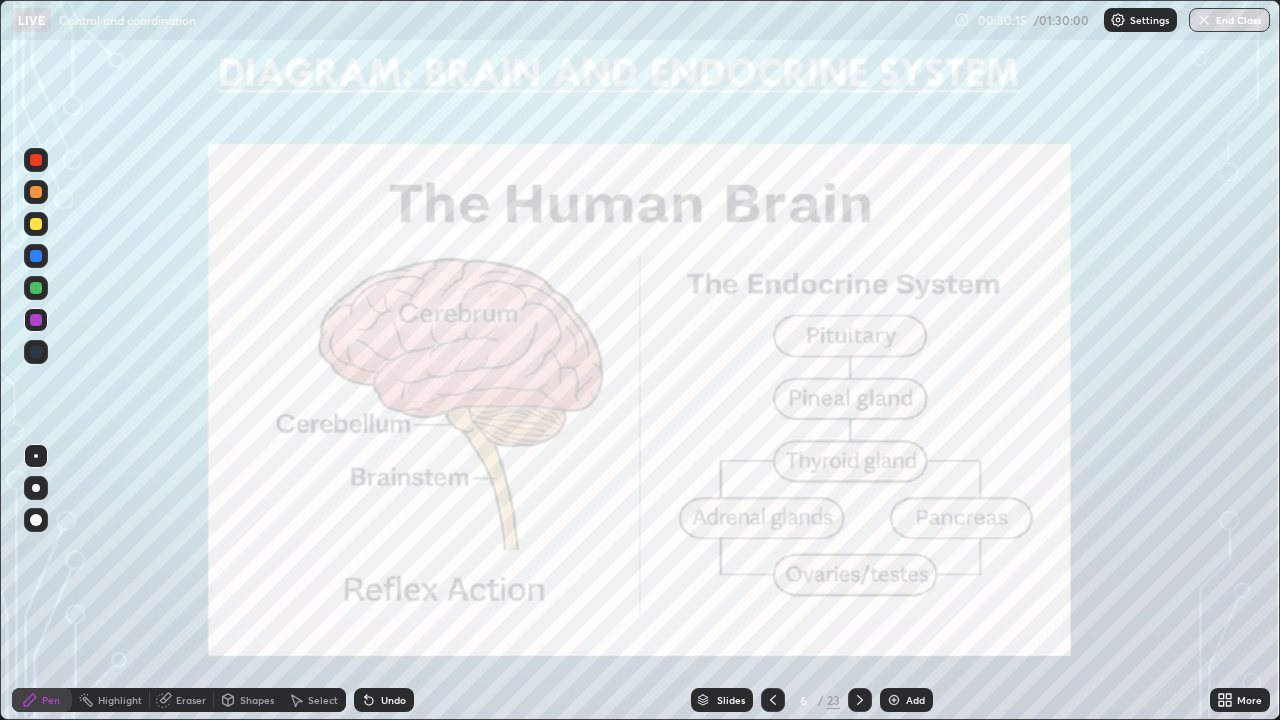 click 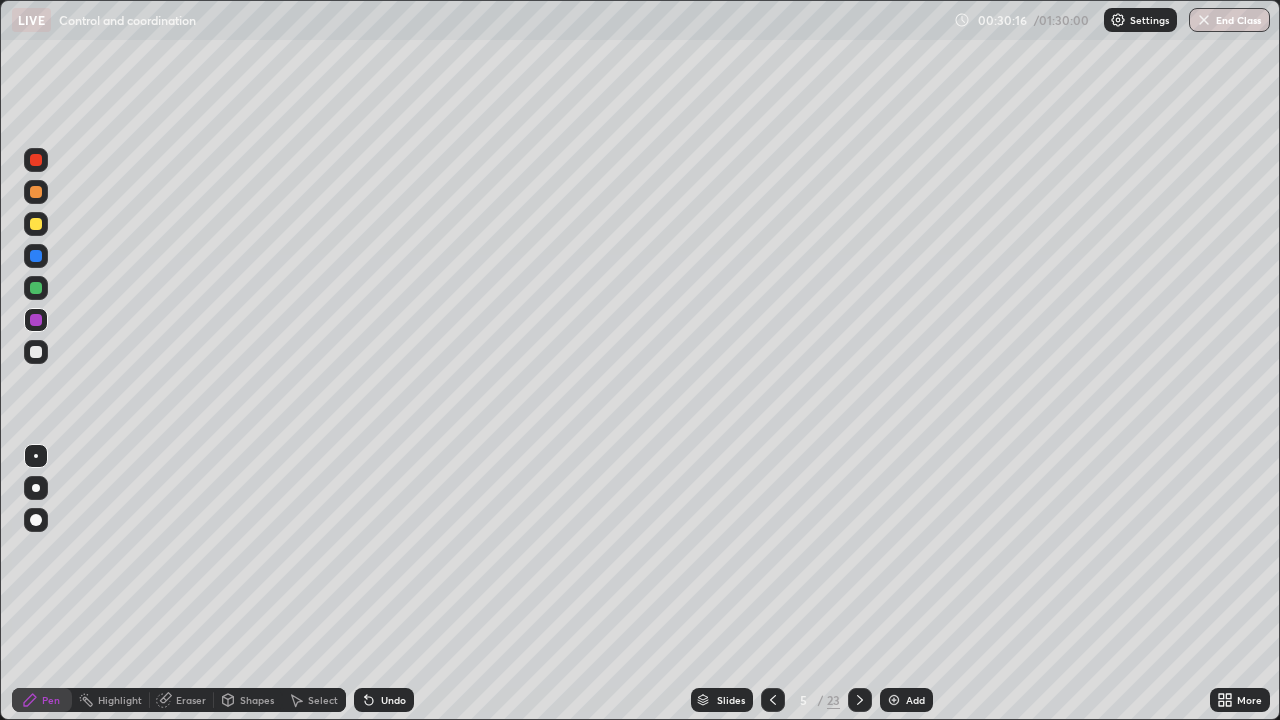 click 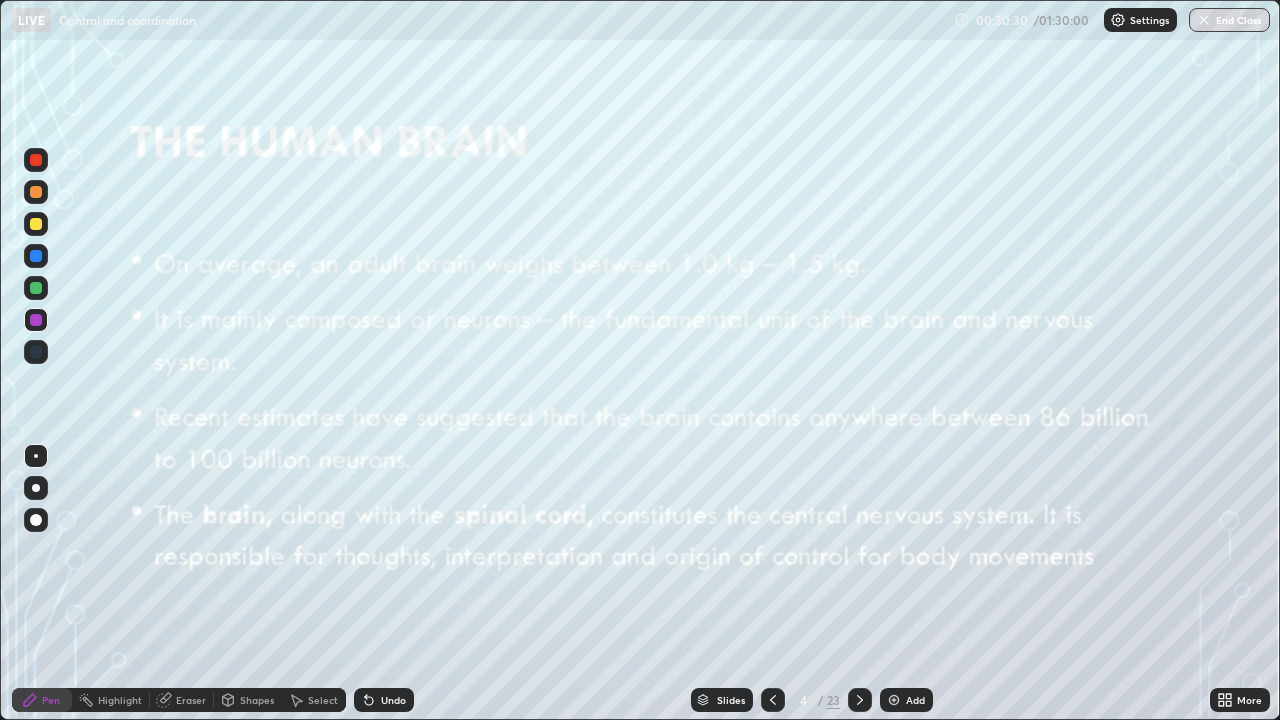 click 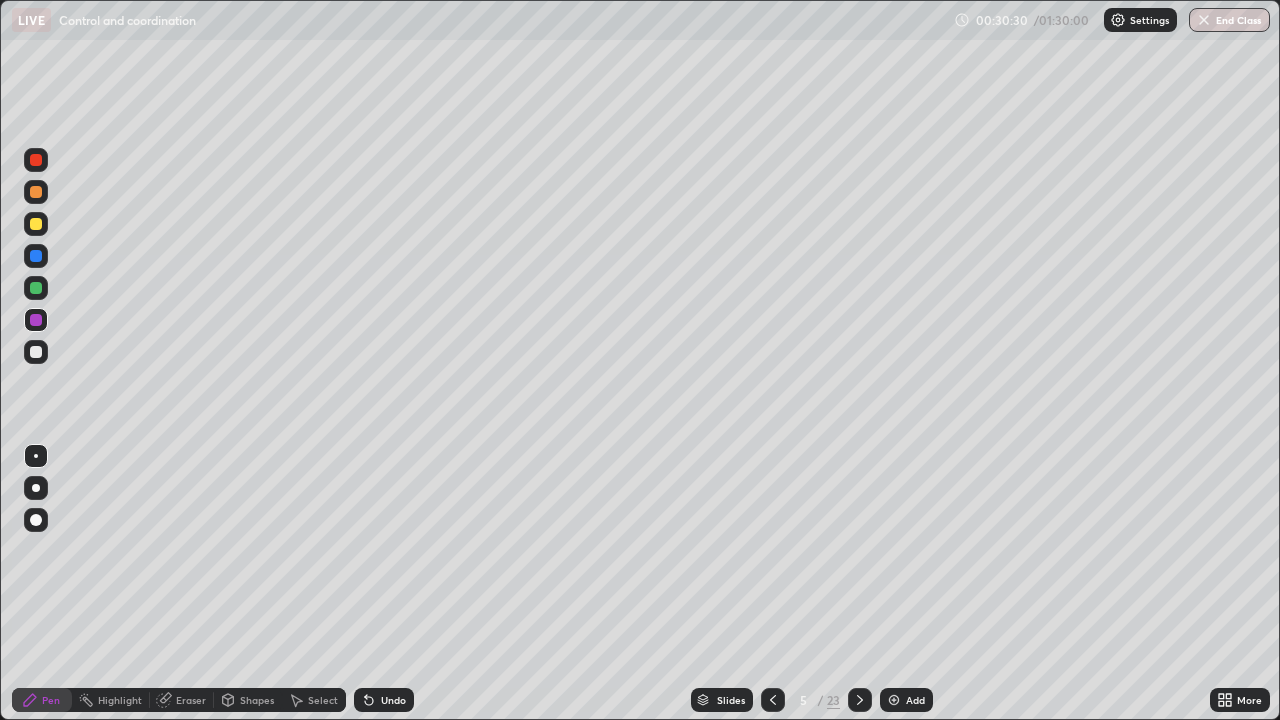 click 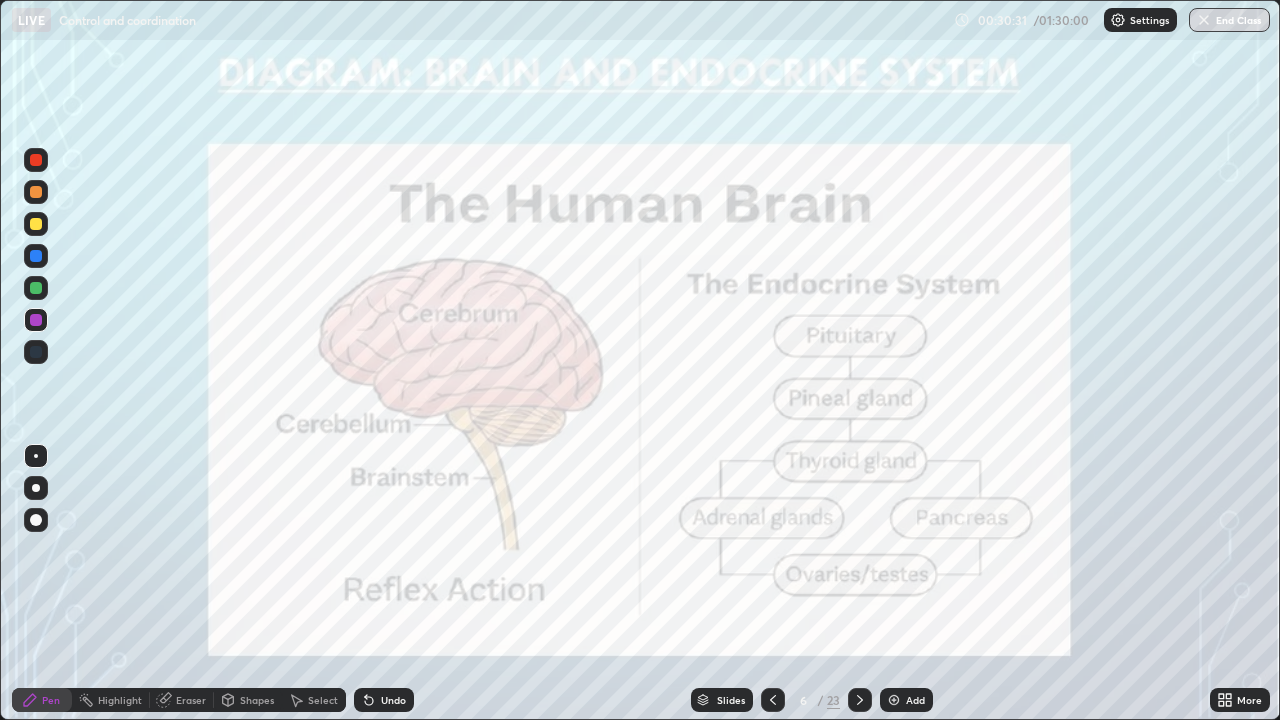 click 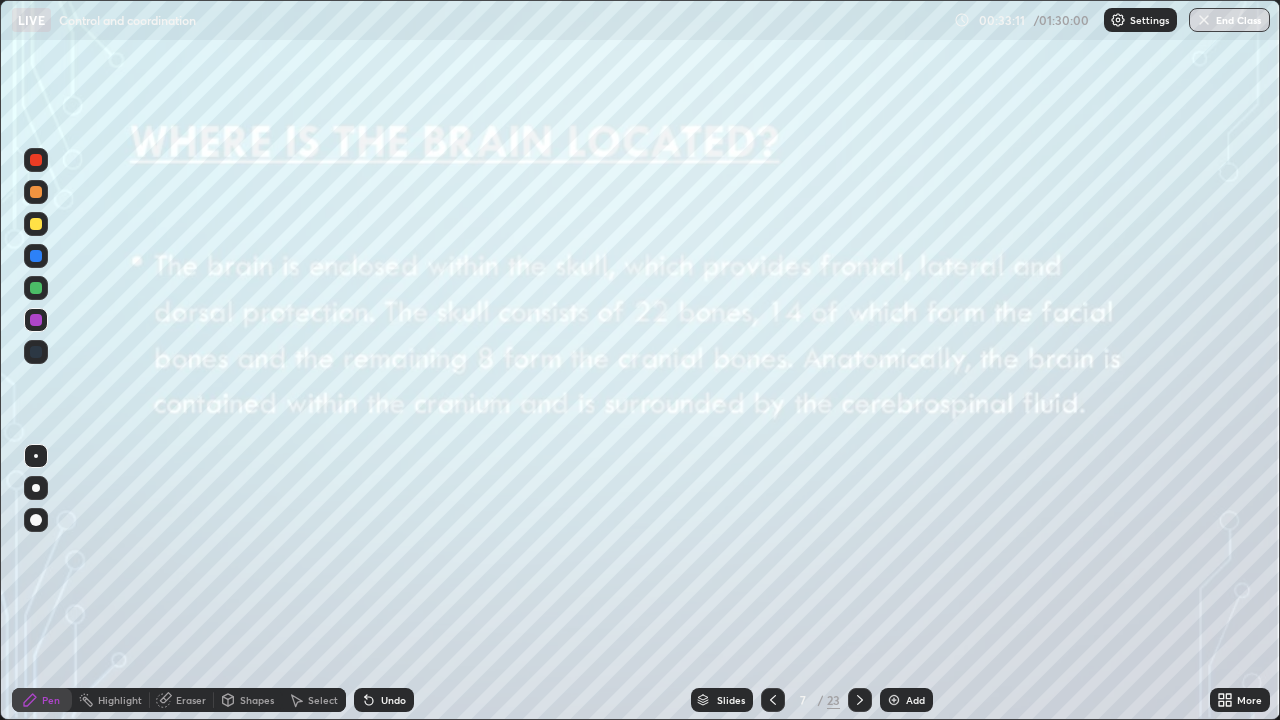 click at bounding box center (36, 288) 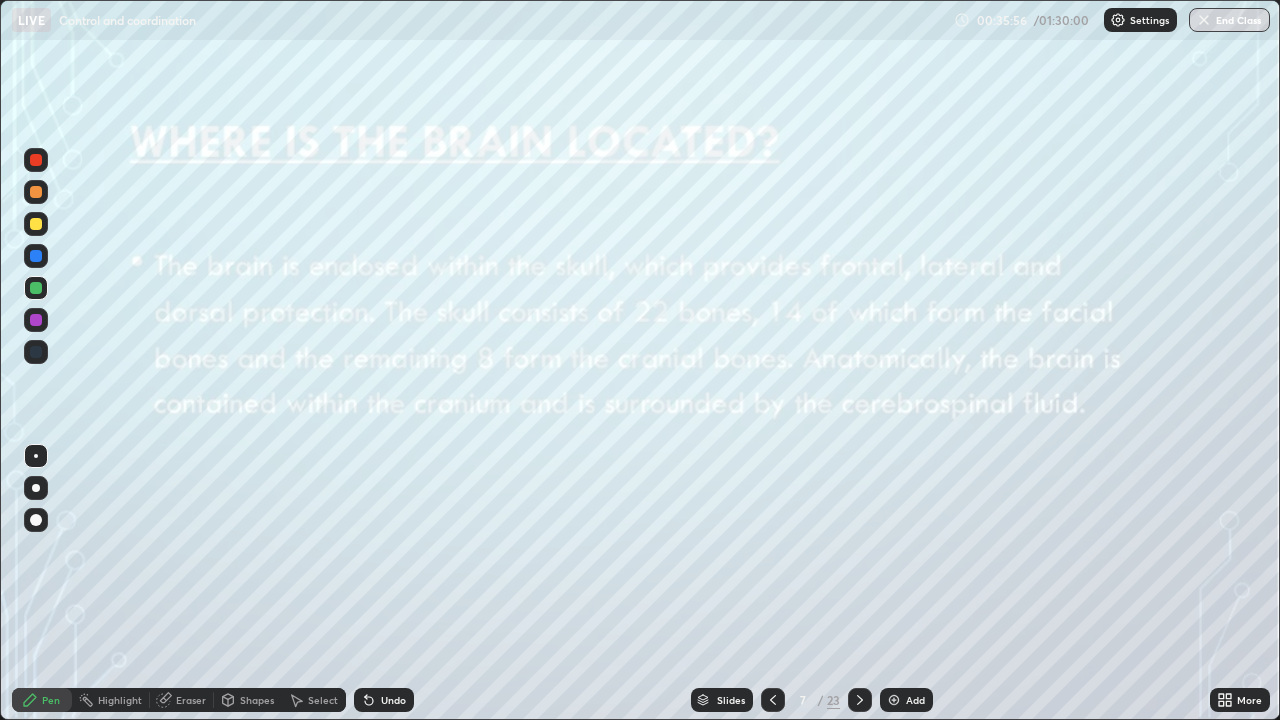 click at bounding box center [773, 700] 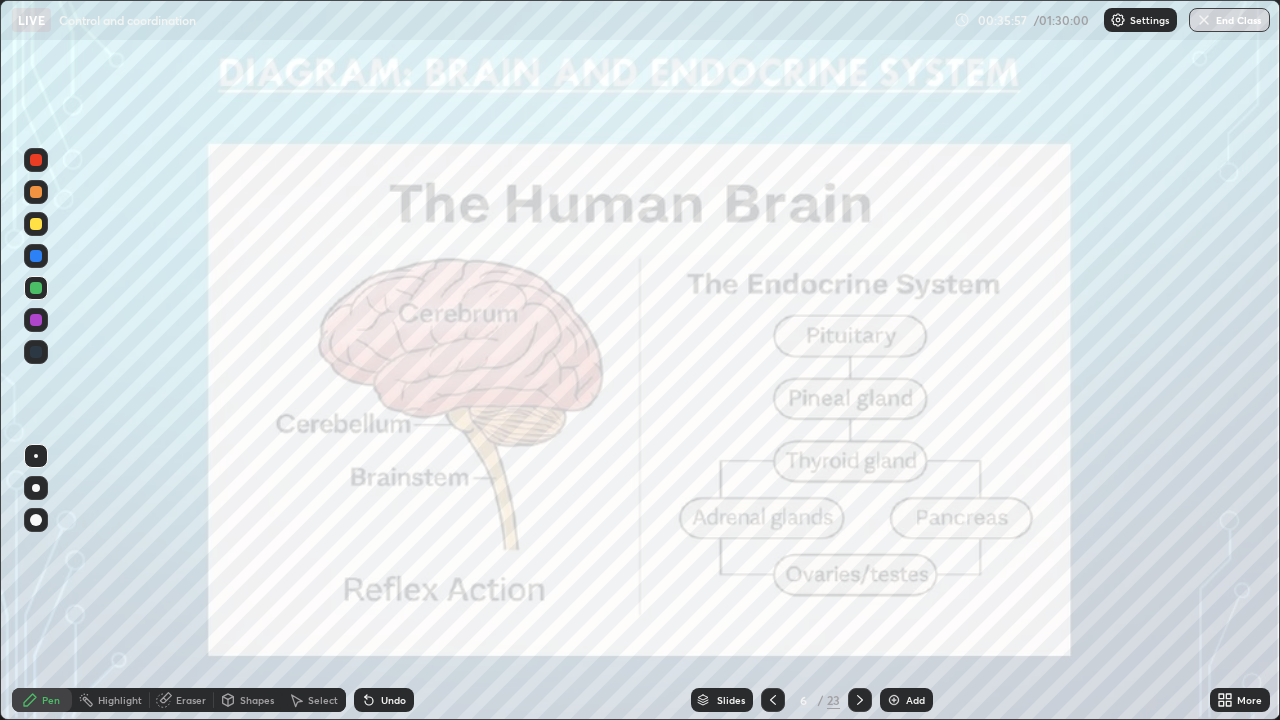 click 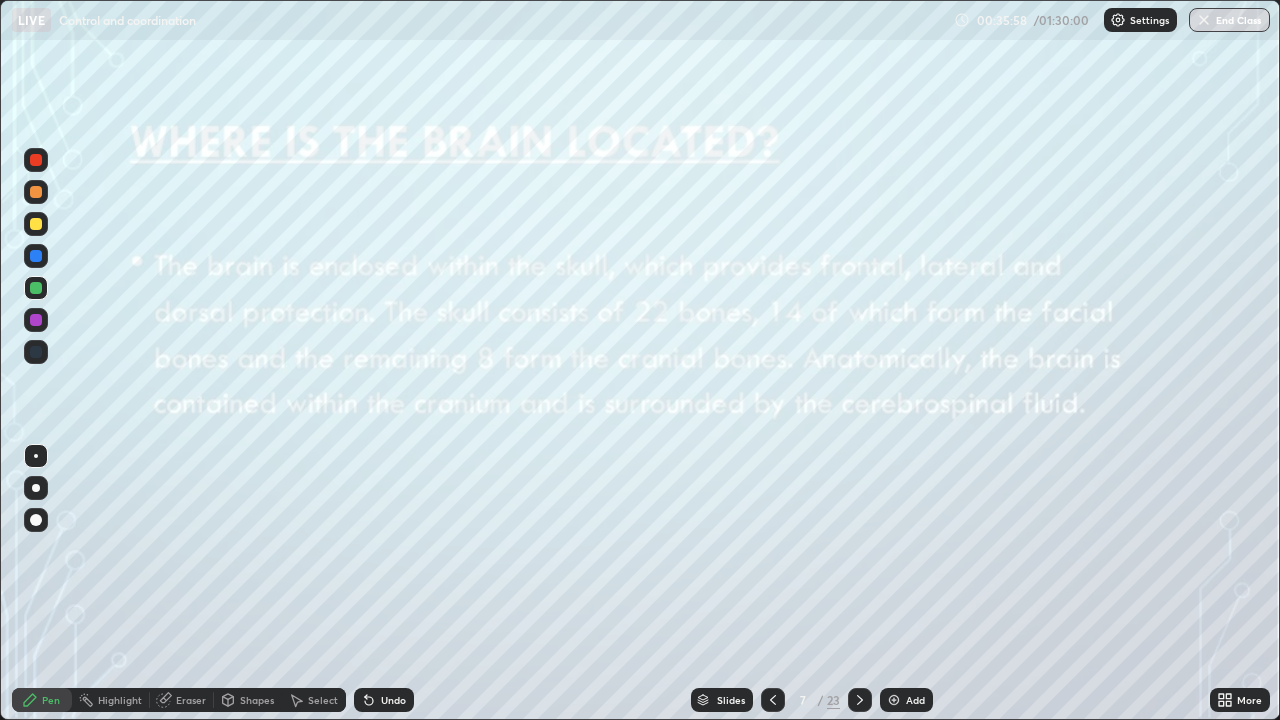 click 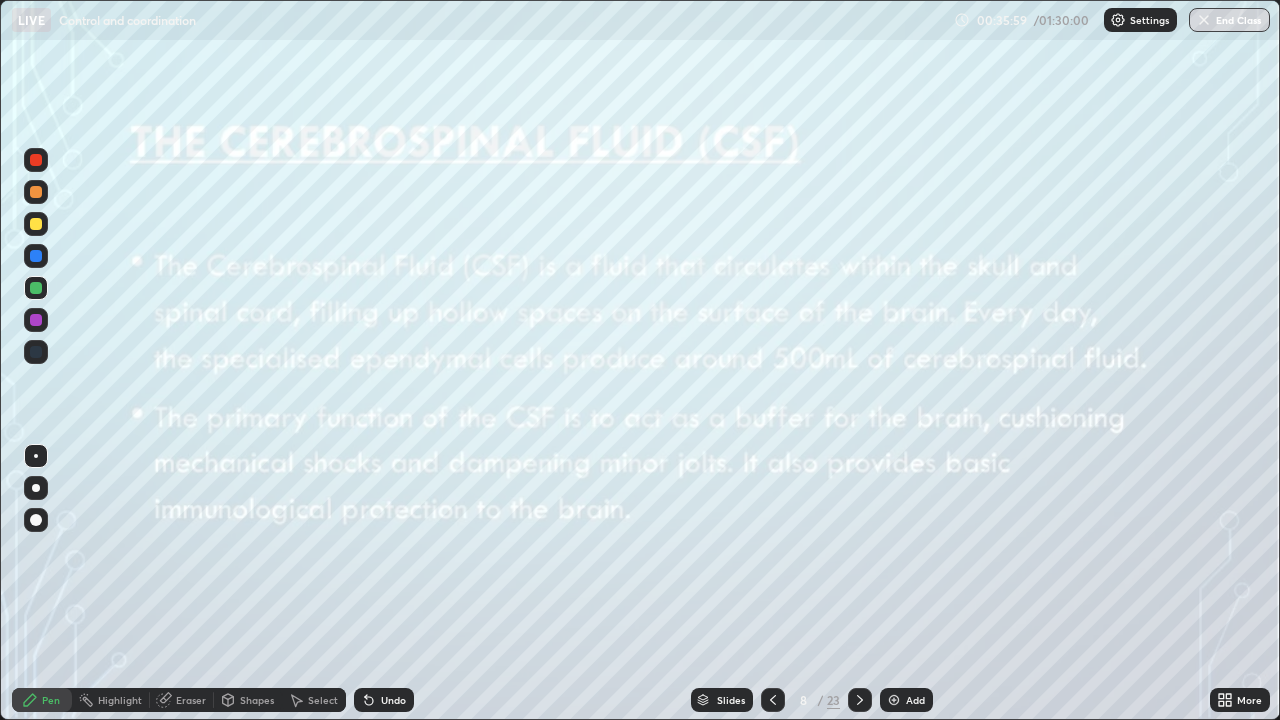 click at bounding box center (773, 700) 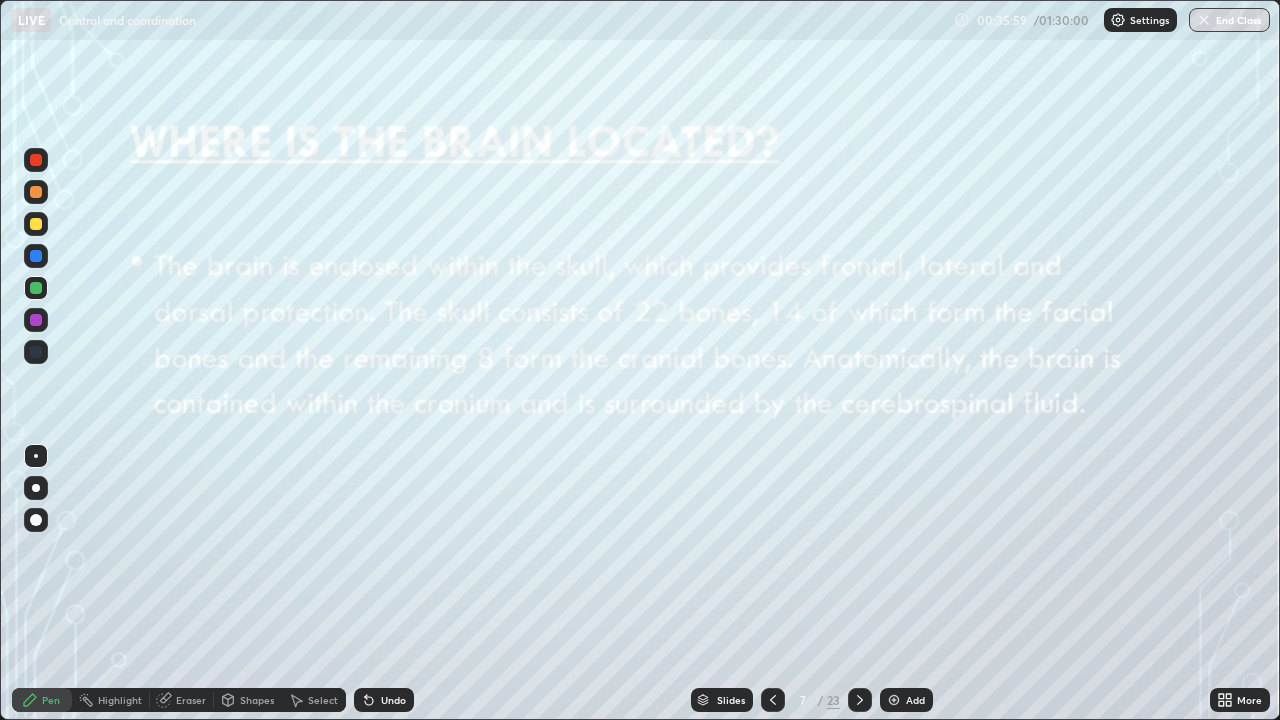 click 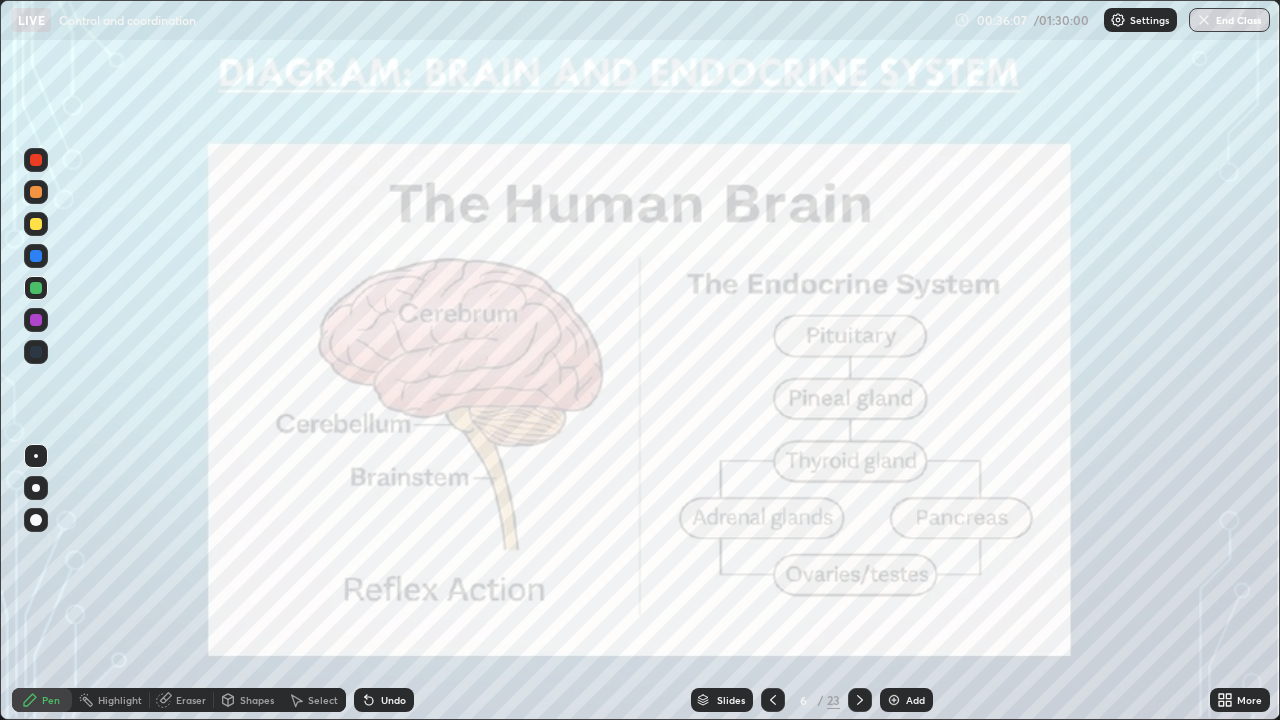 click 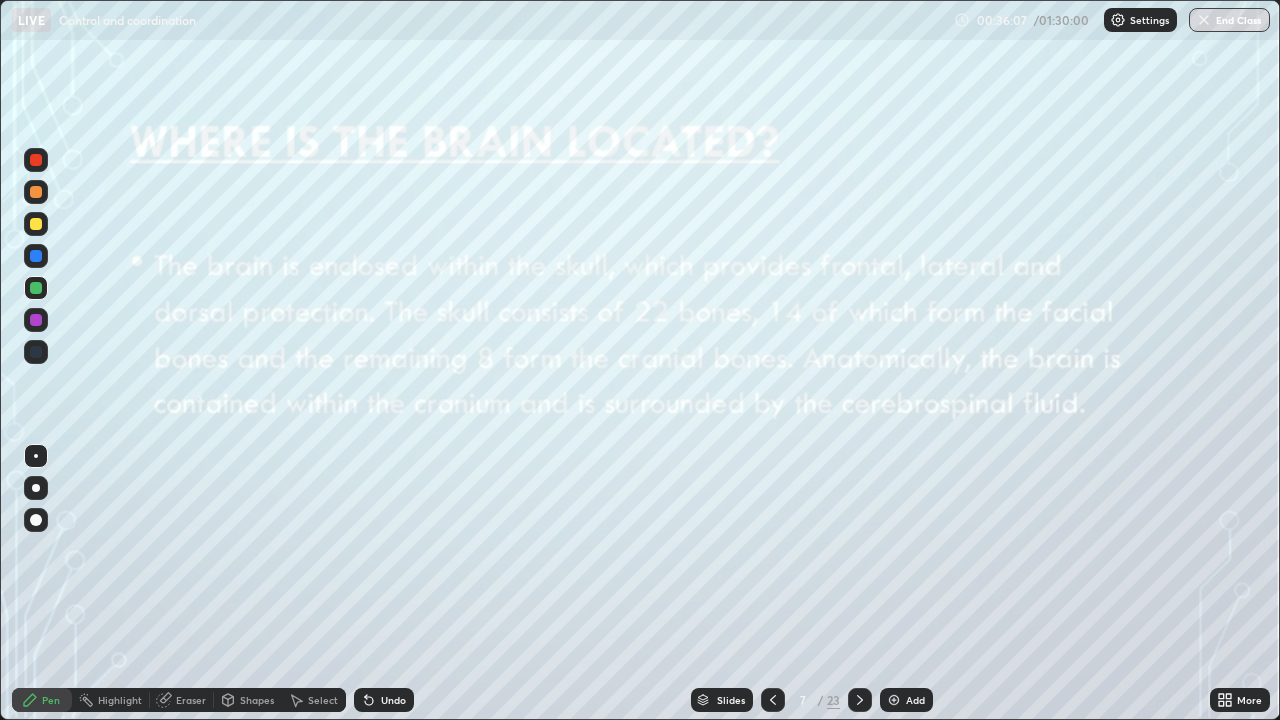 click 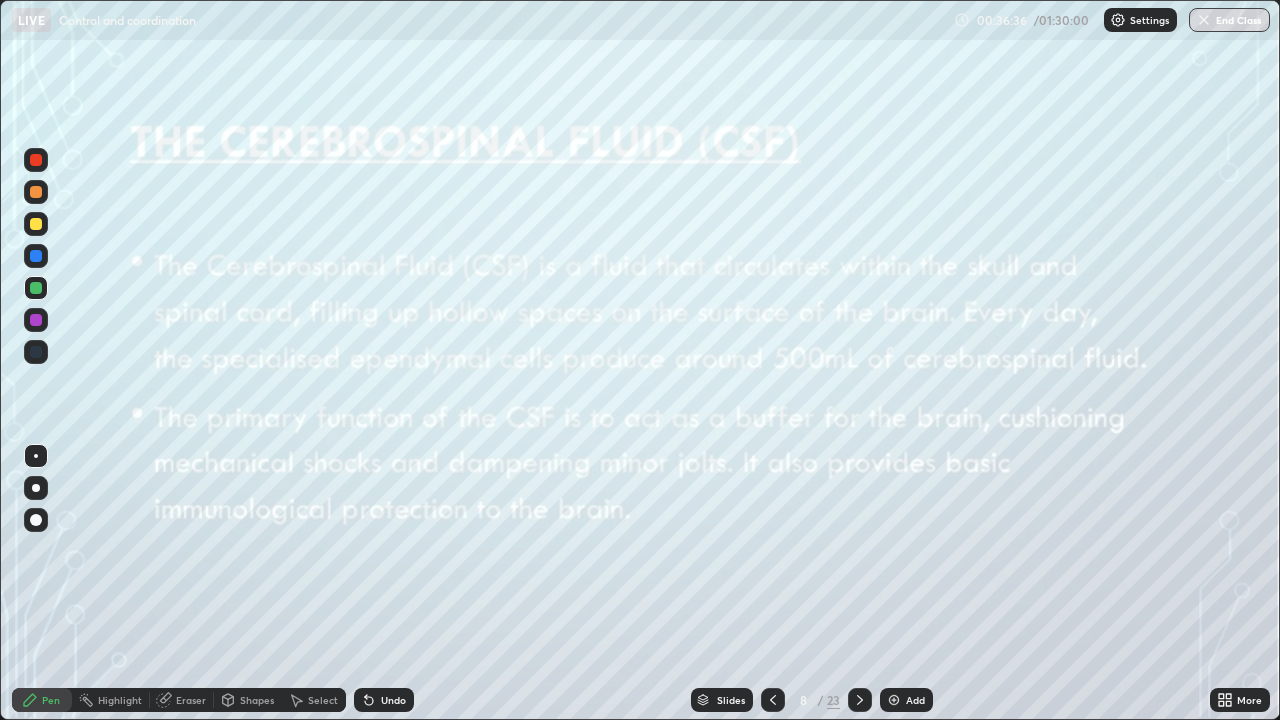 click at bounding box center (860, 700) 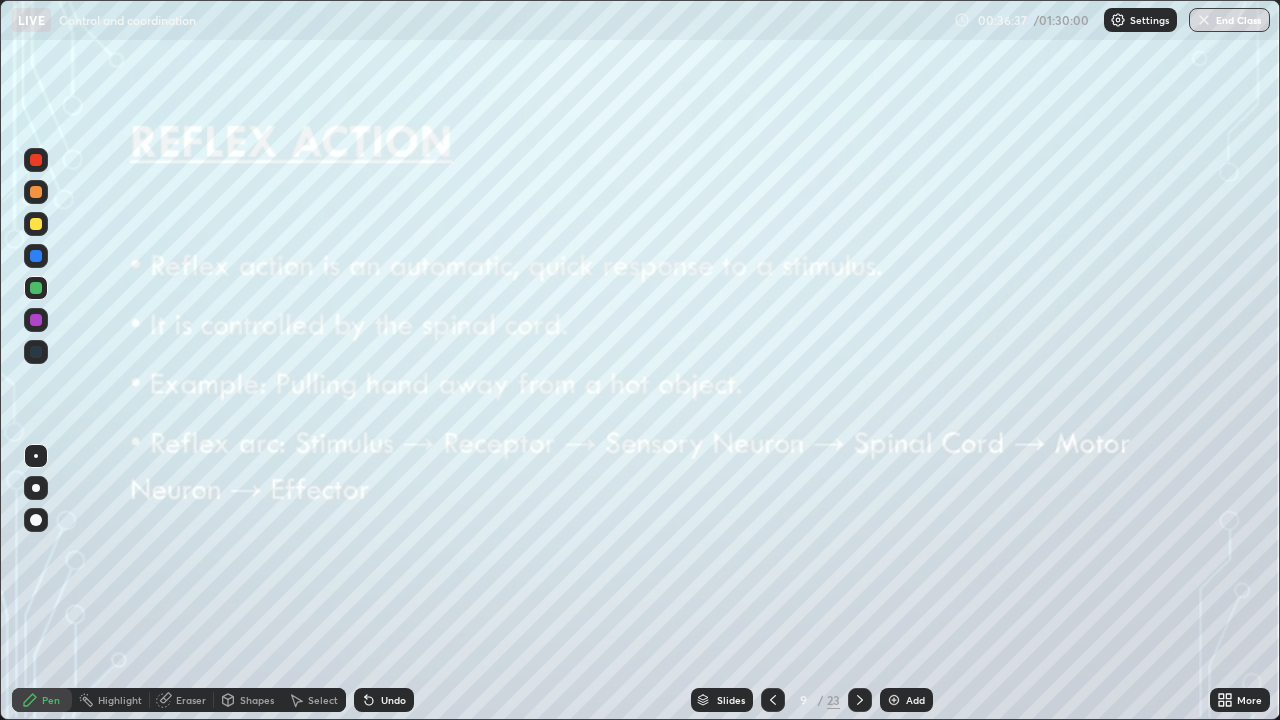 click 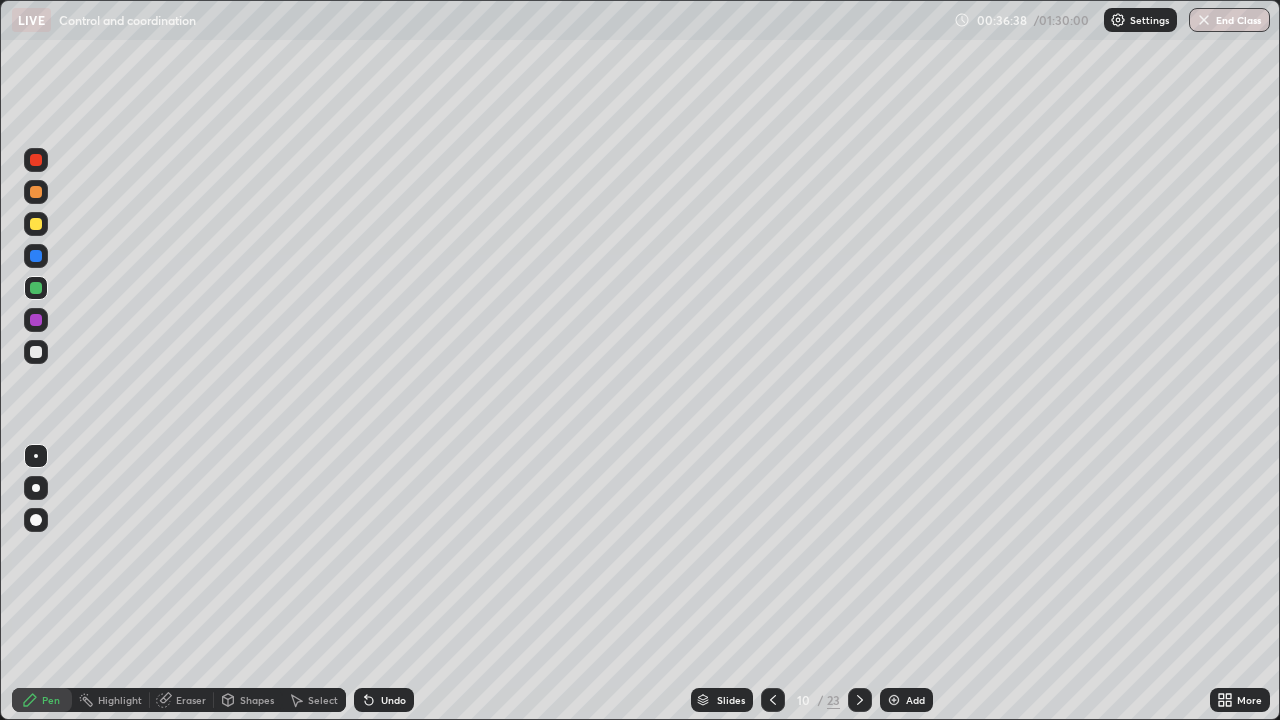 click 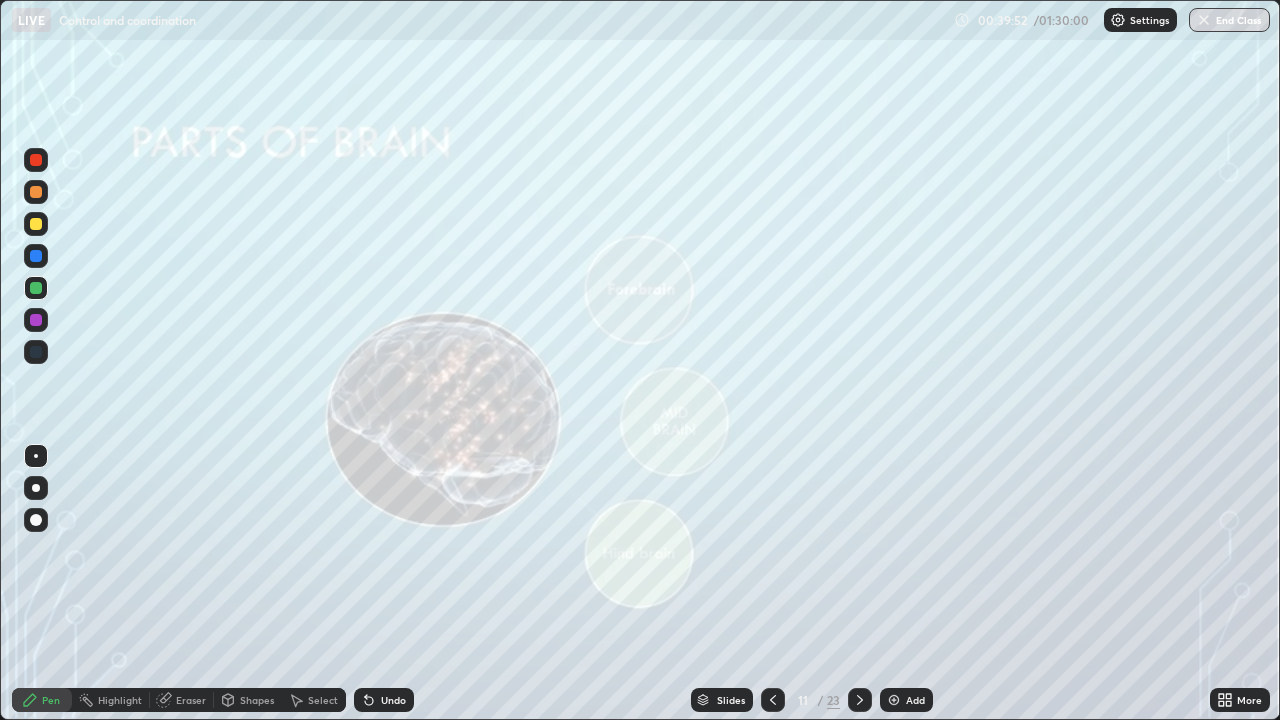 click 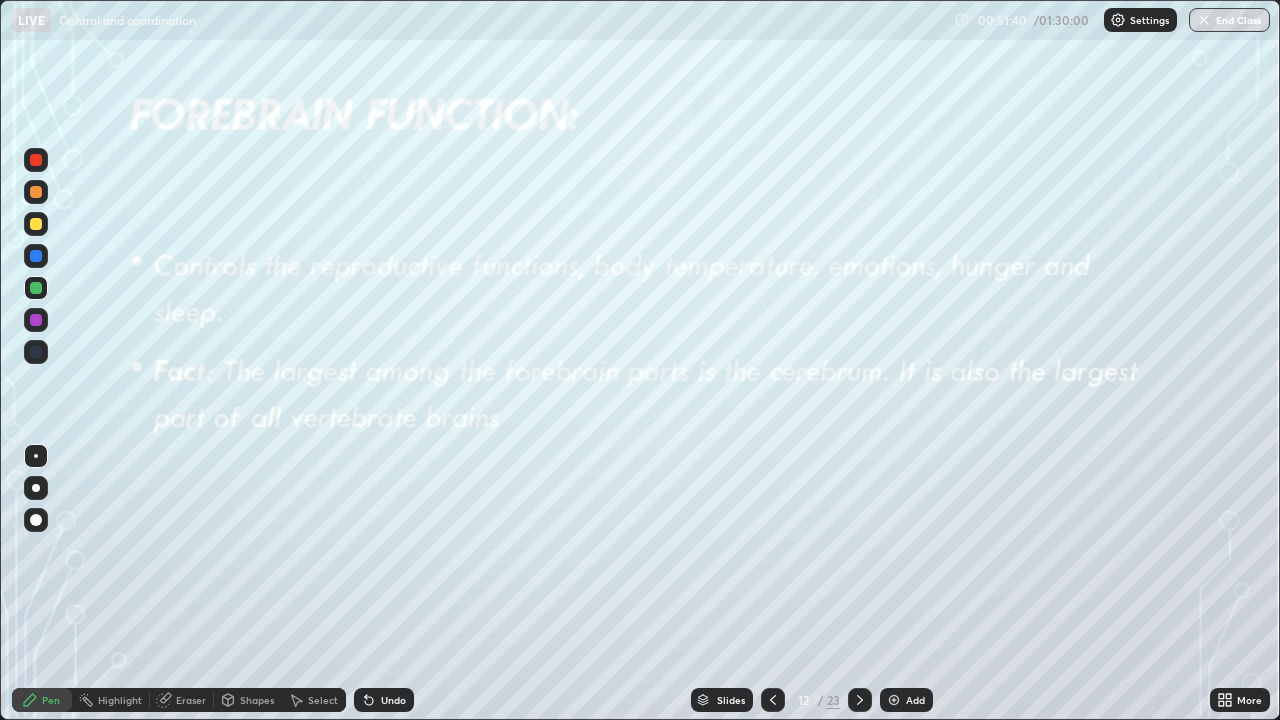 click on "Add" at bounding box center [915, 700] 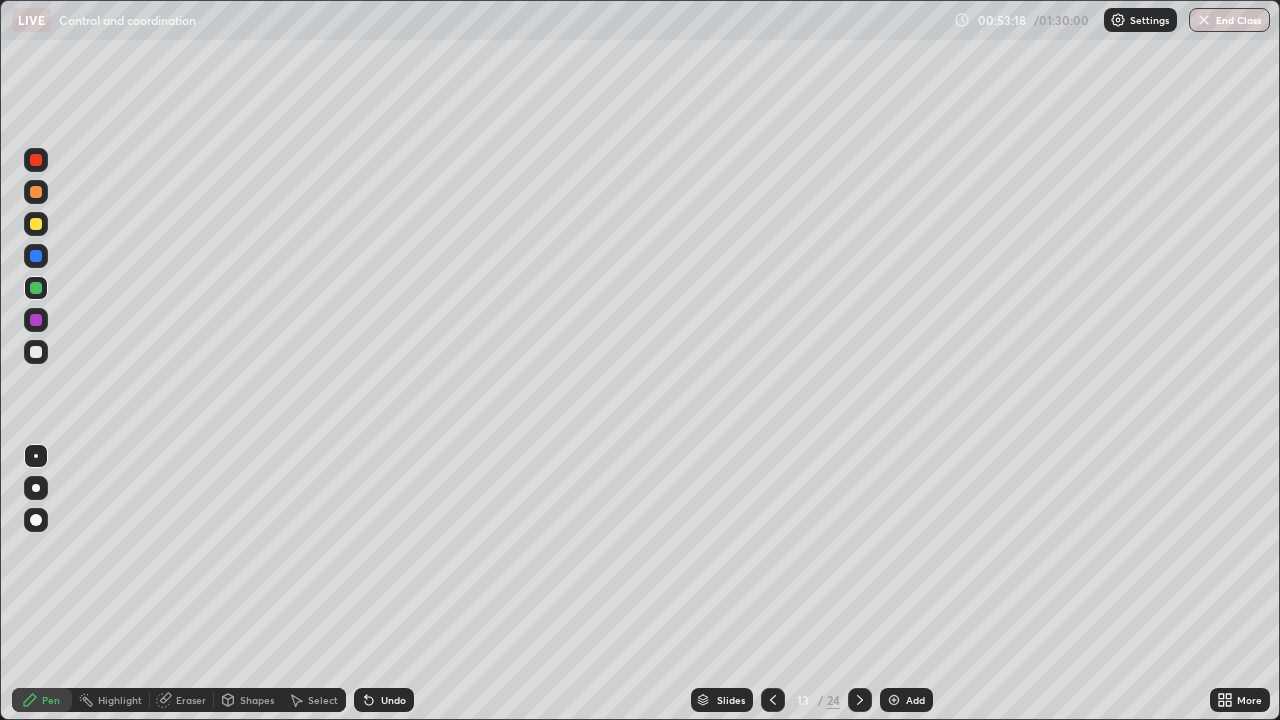 click at bounding box center [36, 352] 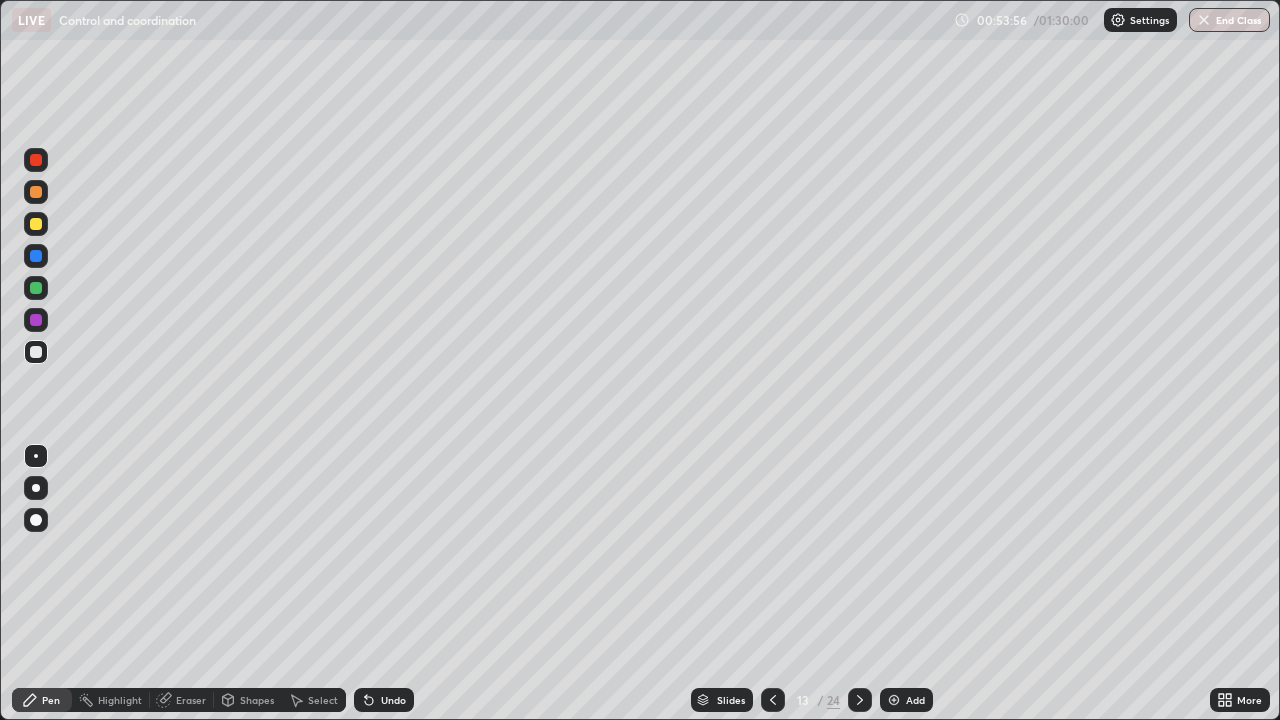 click at bounding box center [36, 320] 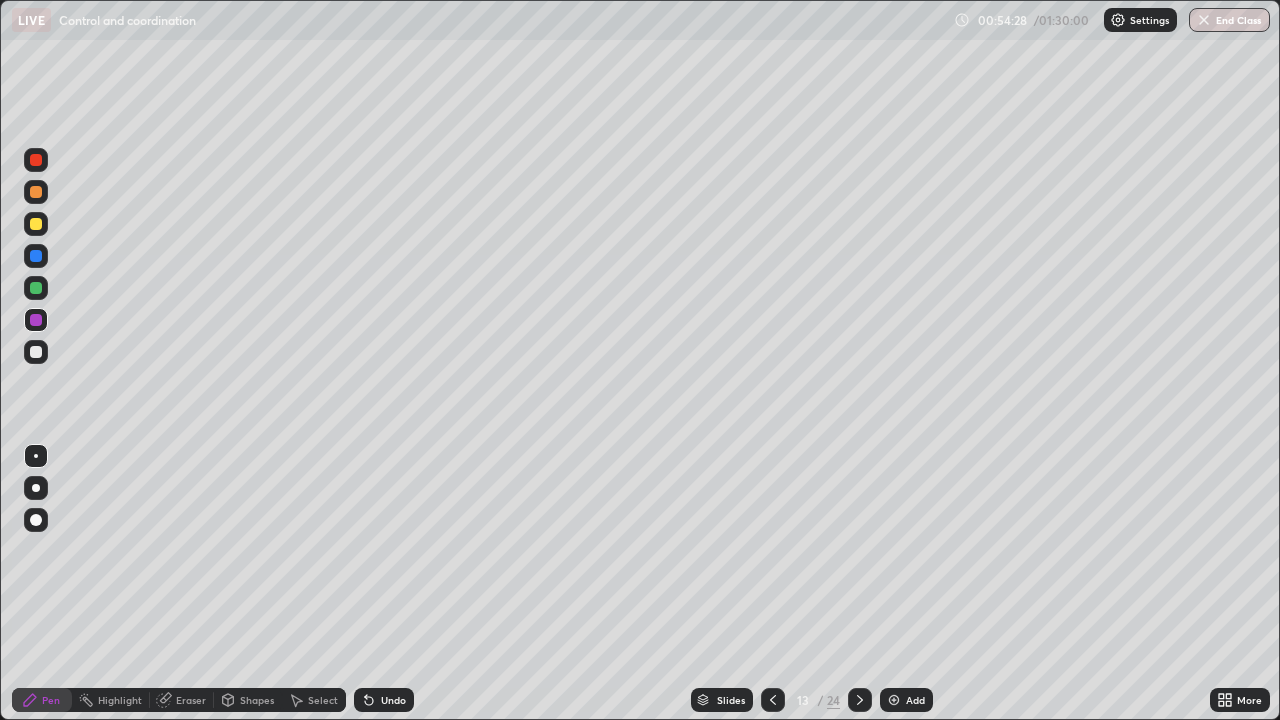 click at bounding box center [36, 160] 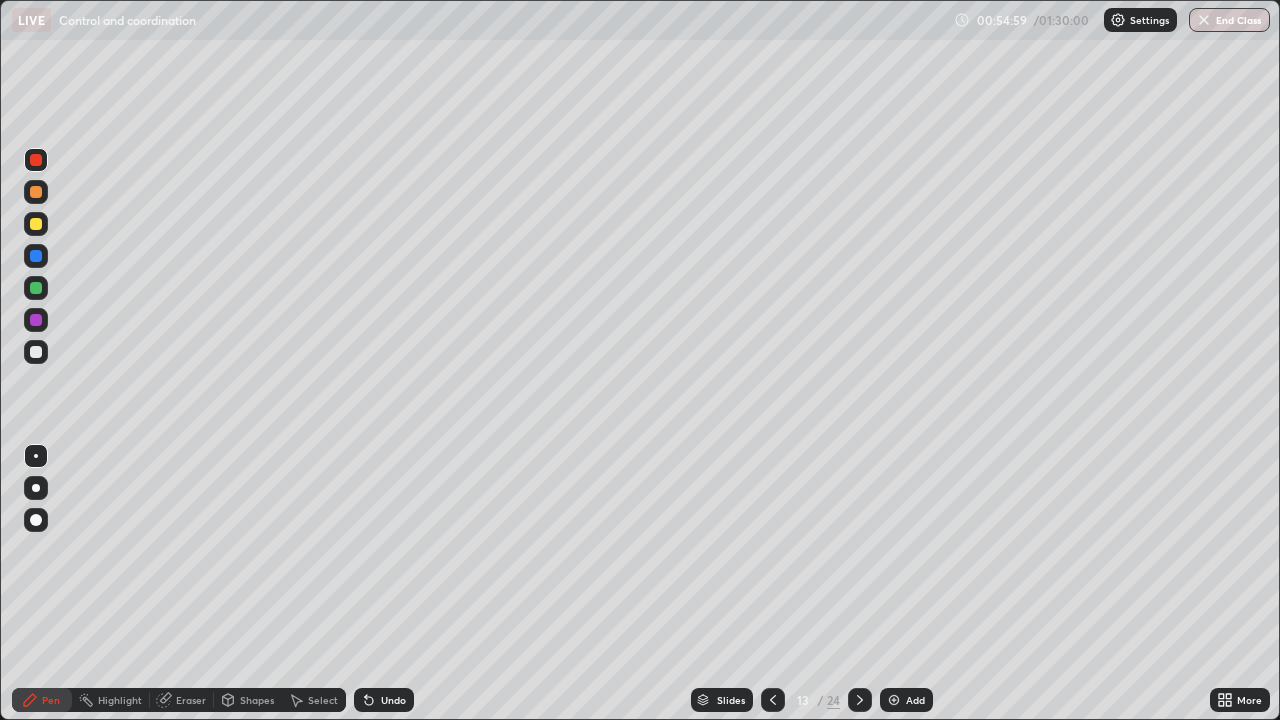 click on "Add" at bounding box center [906, 700] 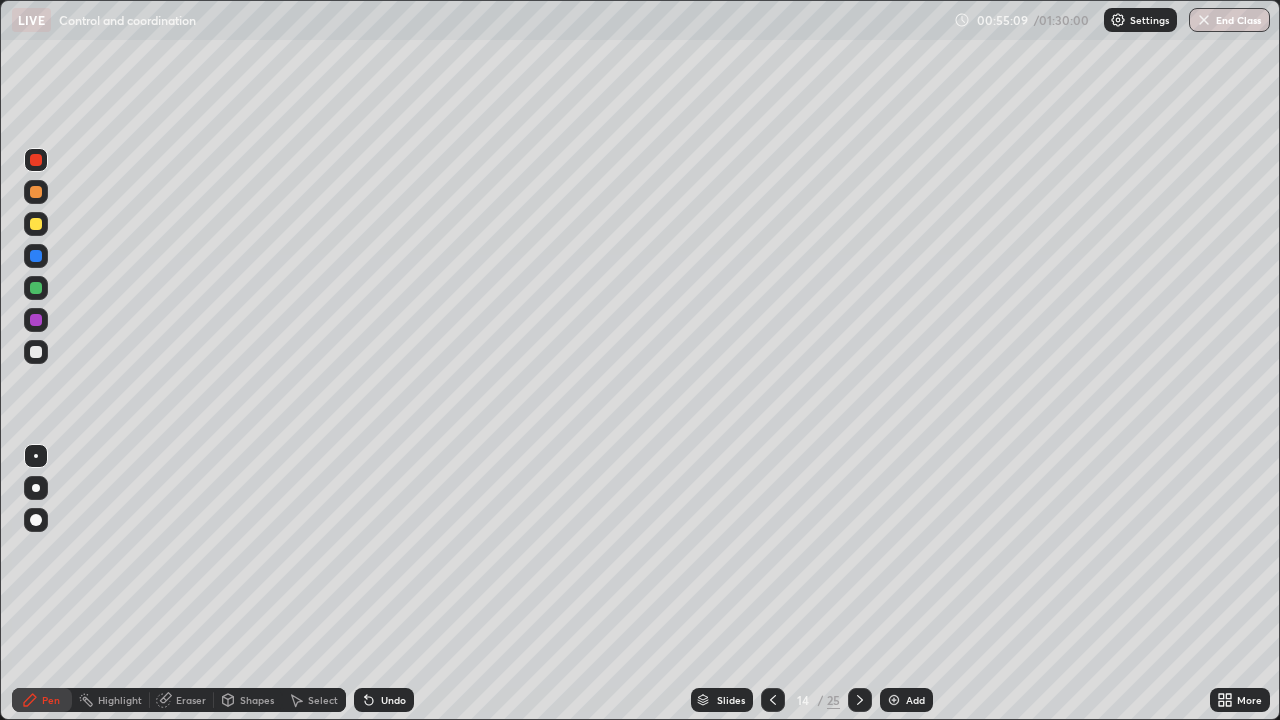 click 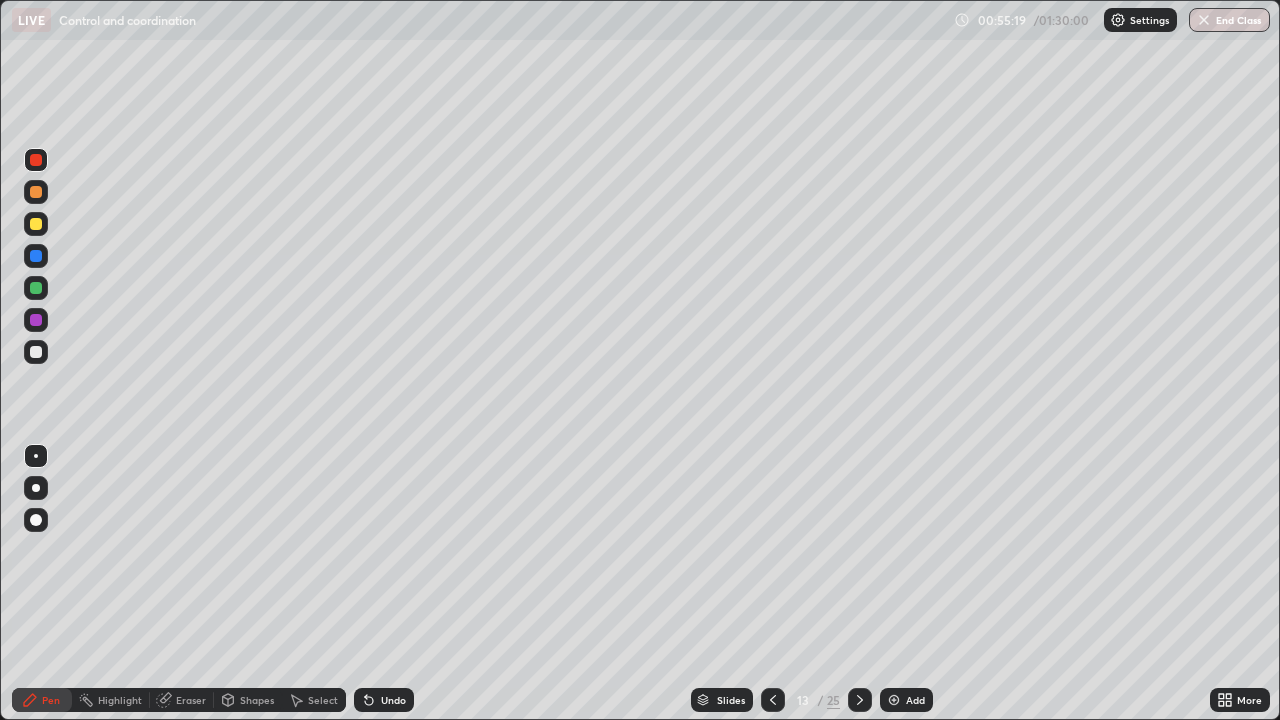 click at bounding box center (36, 288) 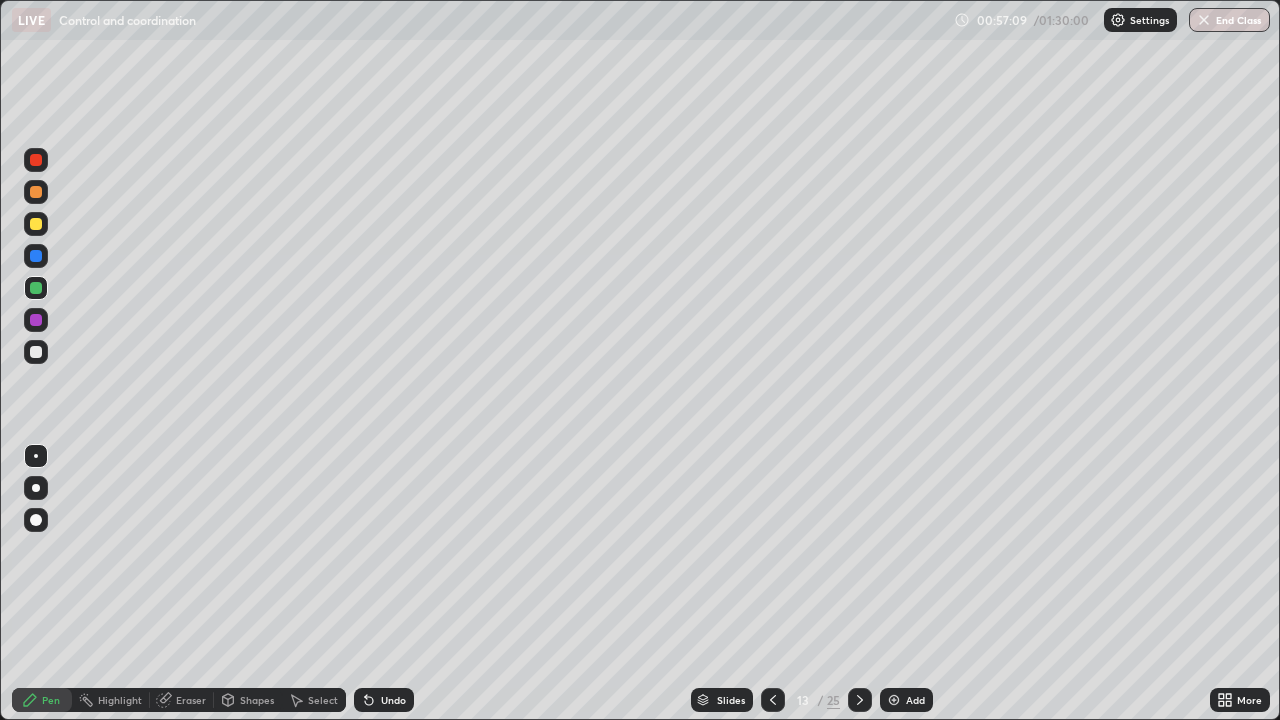 click 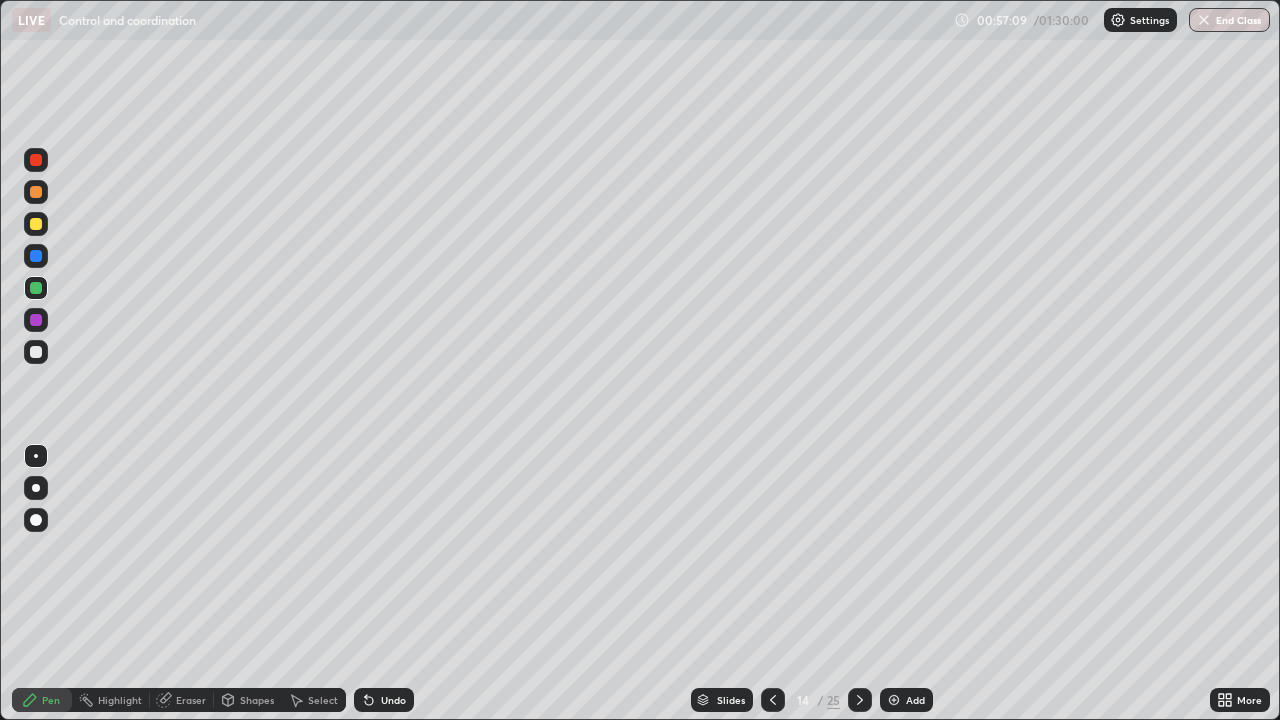 click 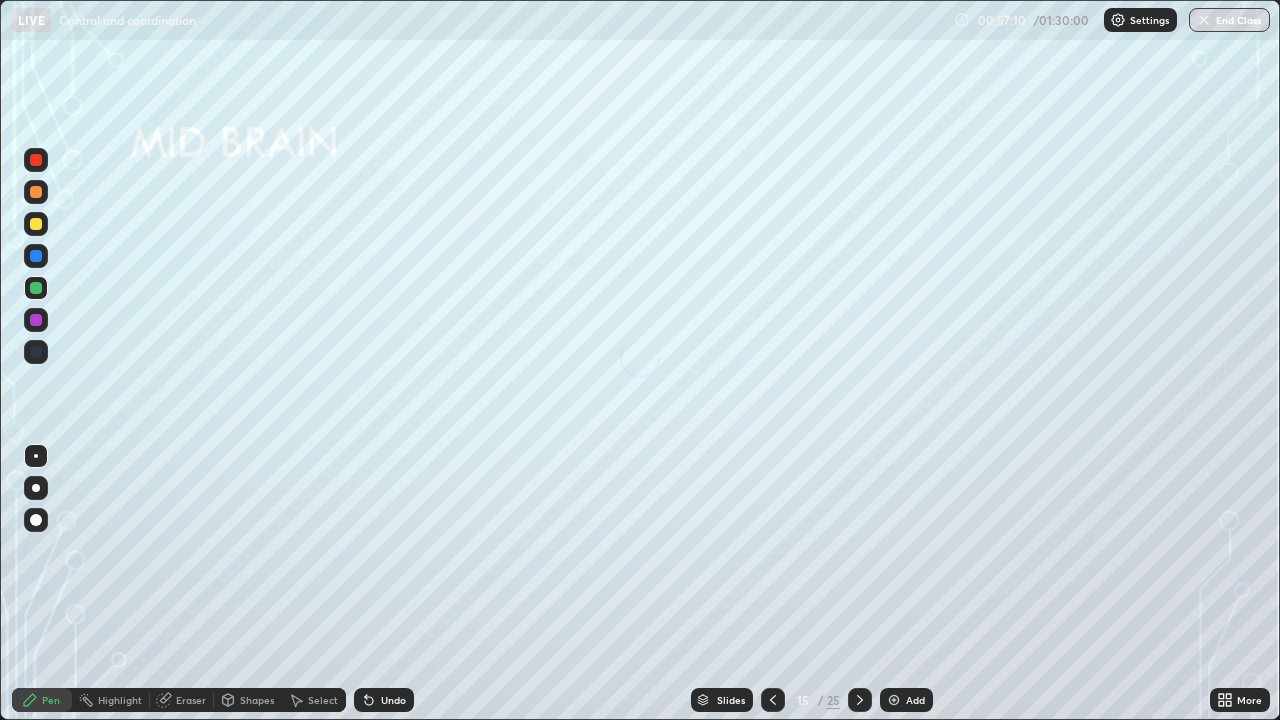 click 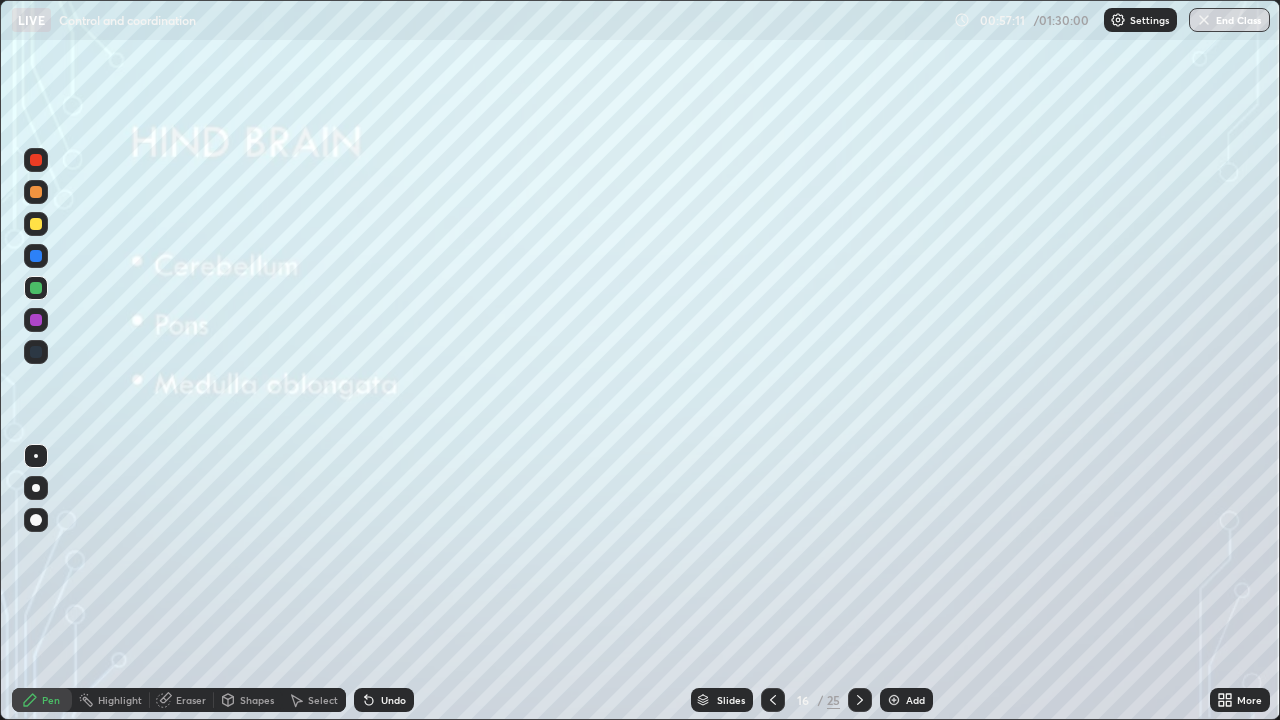 click at bounding box center (860, 700) 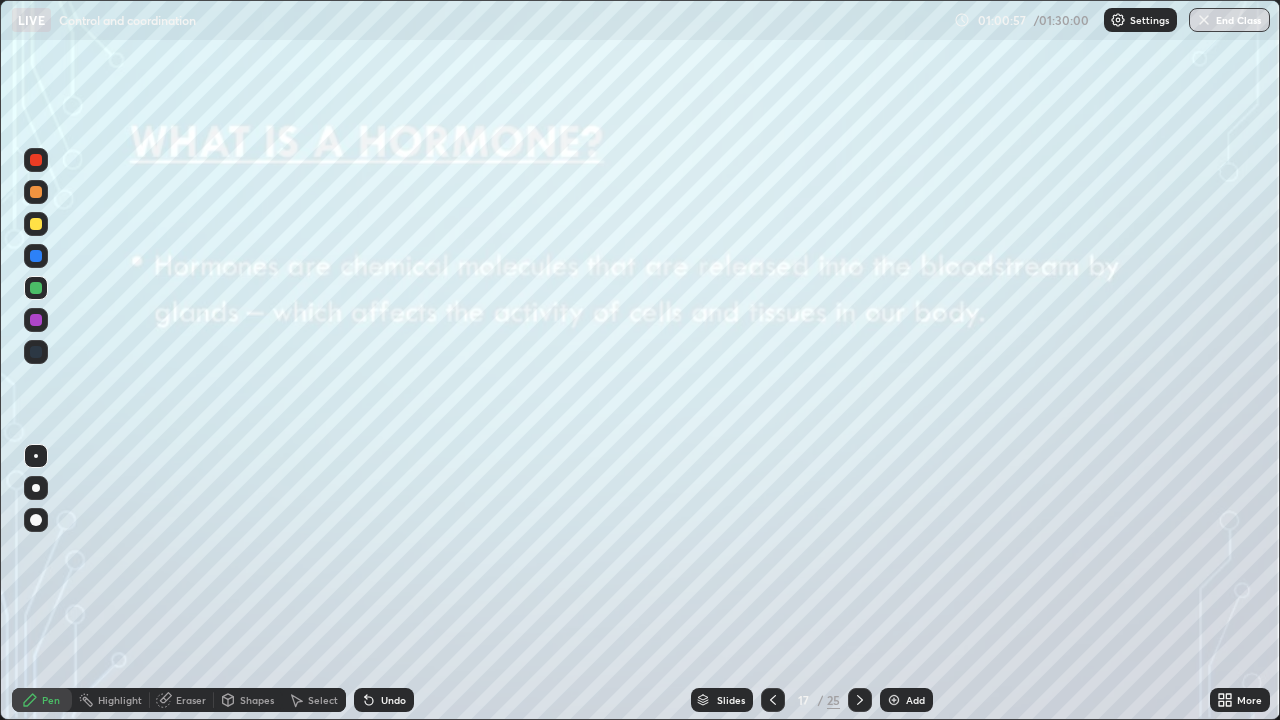 click 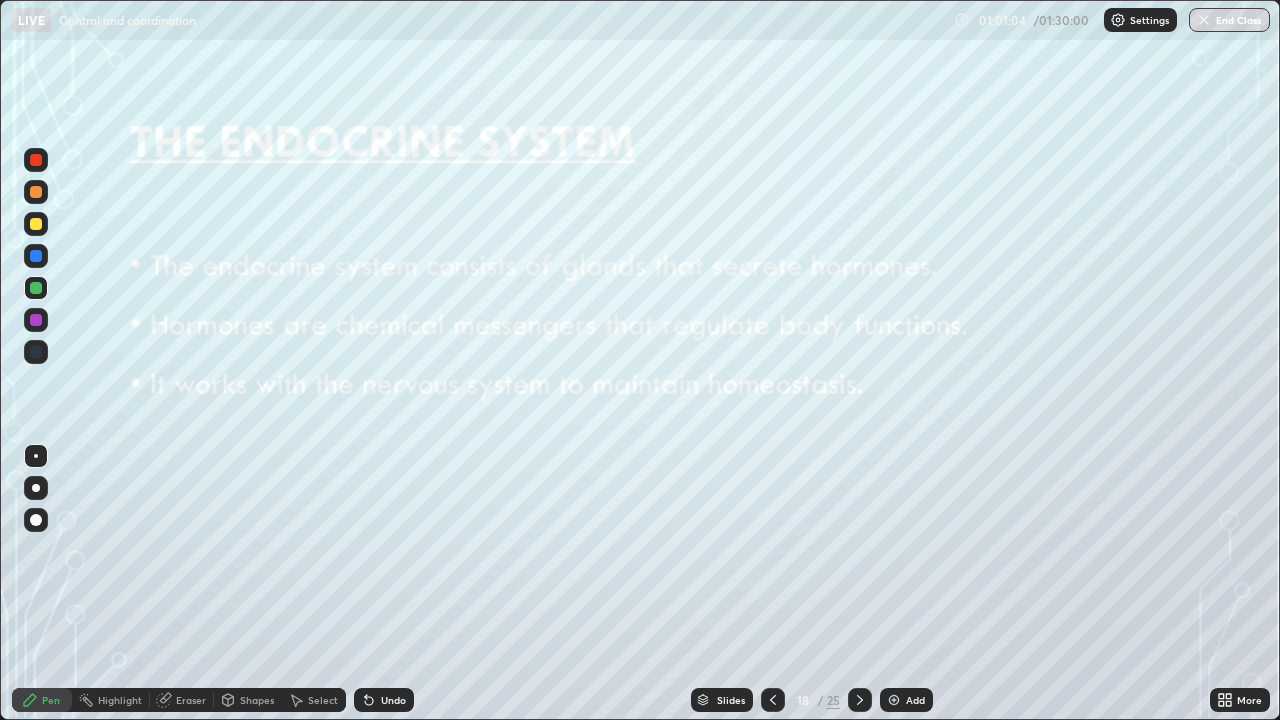 click 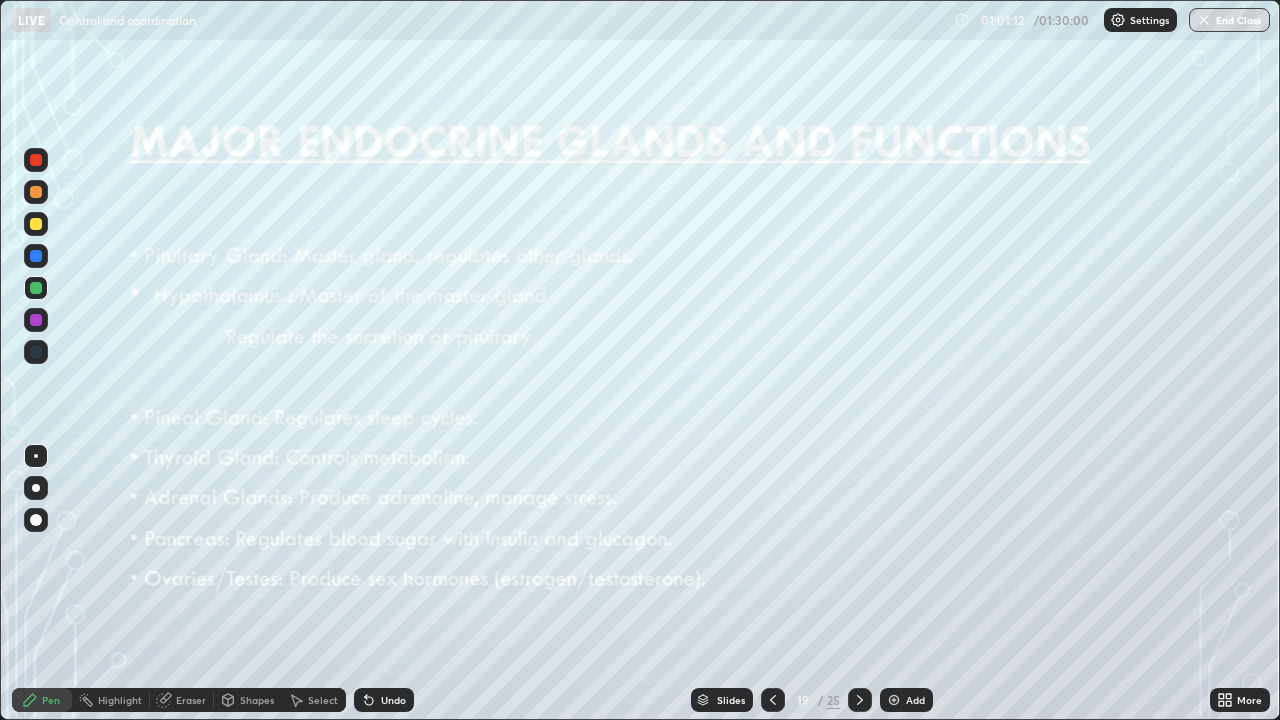 click on "Add" at bounding box center (915, 700) 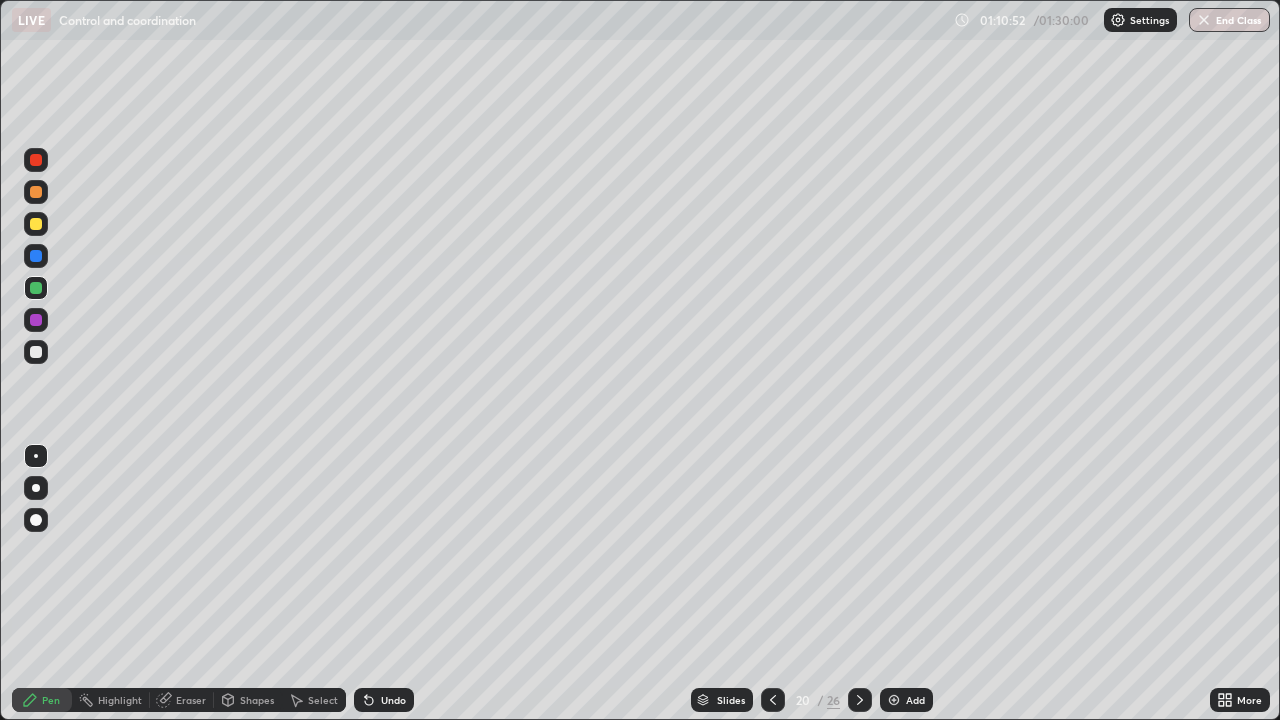 click on "Undo" at bounding box center (384, 700) 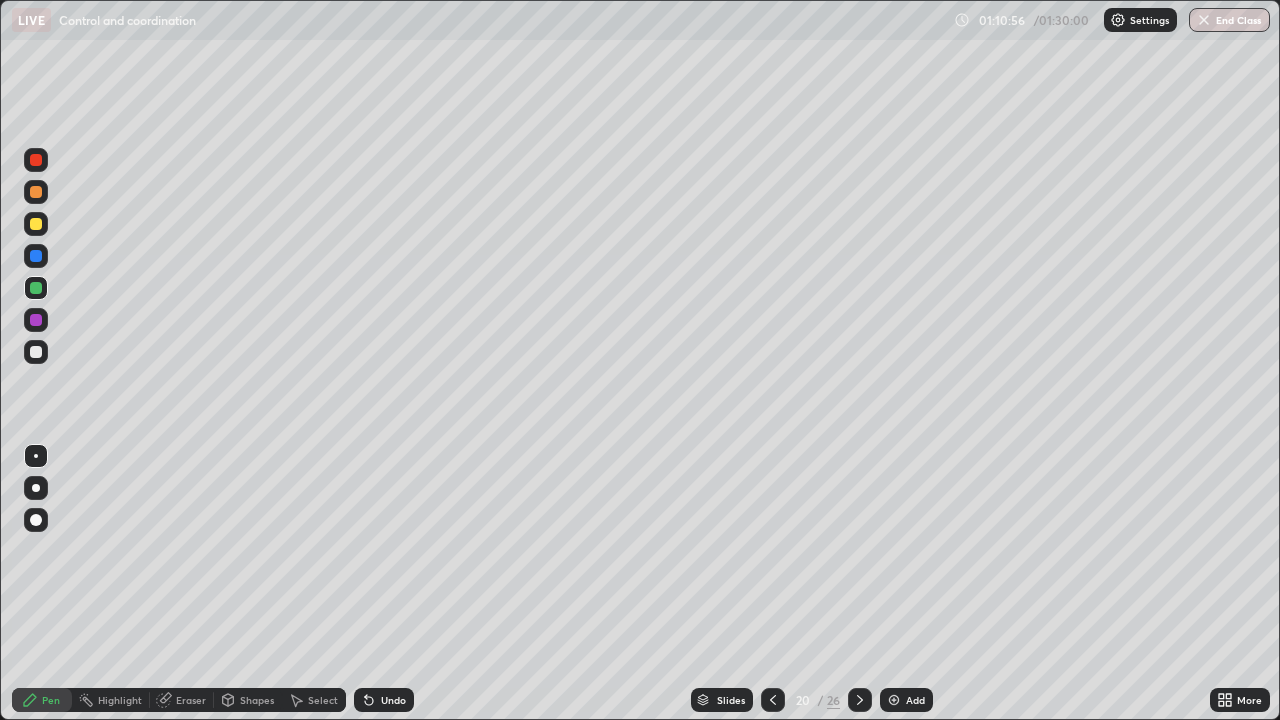 click on "Undo" at bounding box center [393, 700] 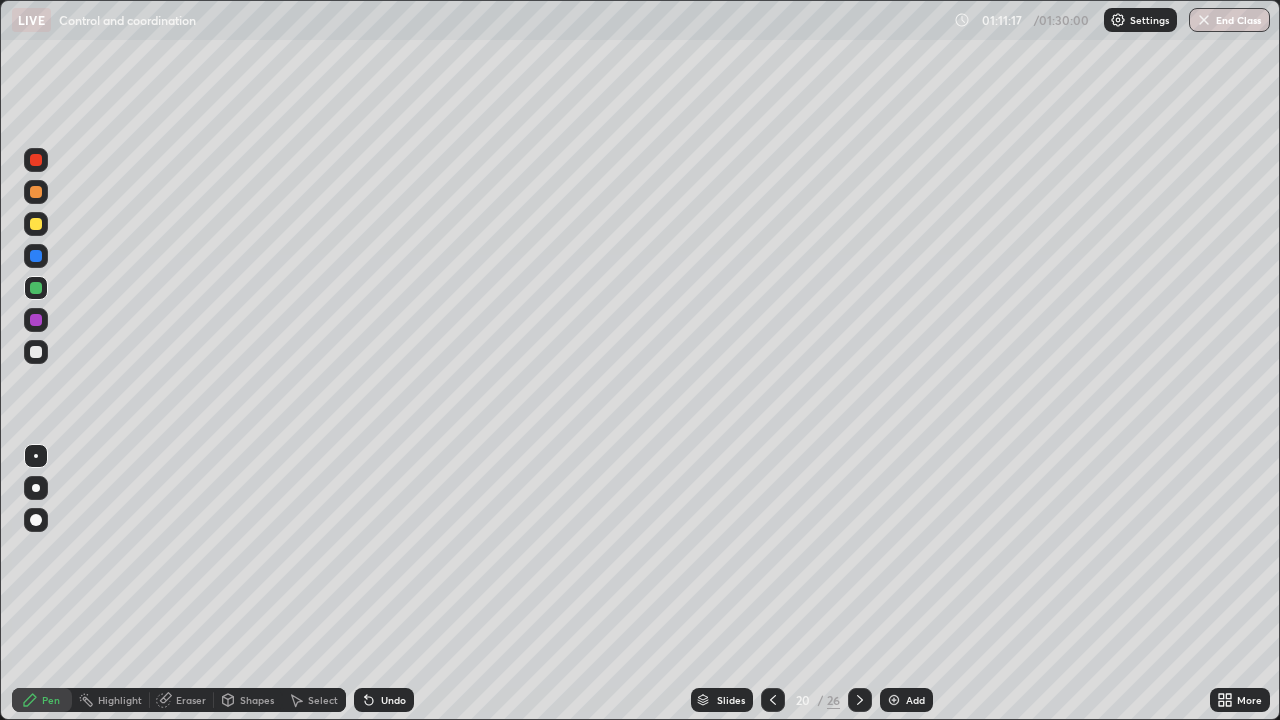 click at bounding box center [36, 160] 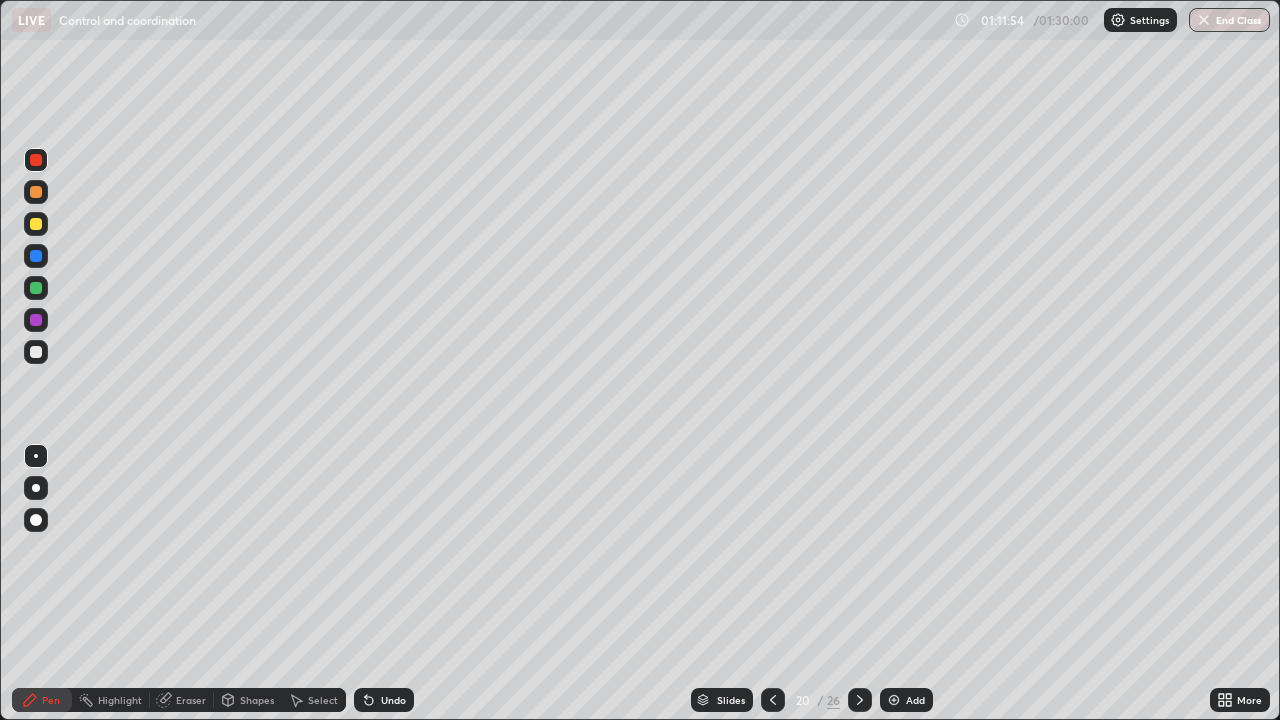 click 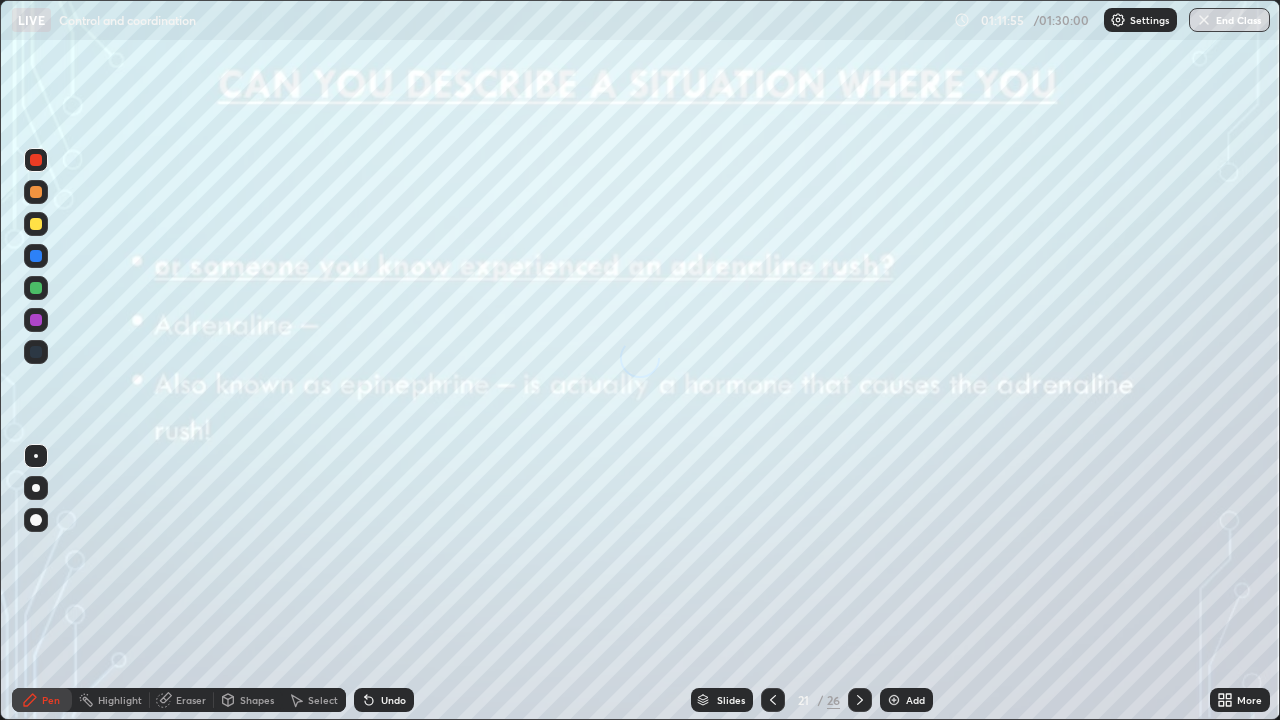 click 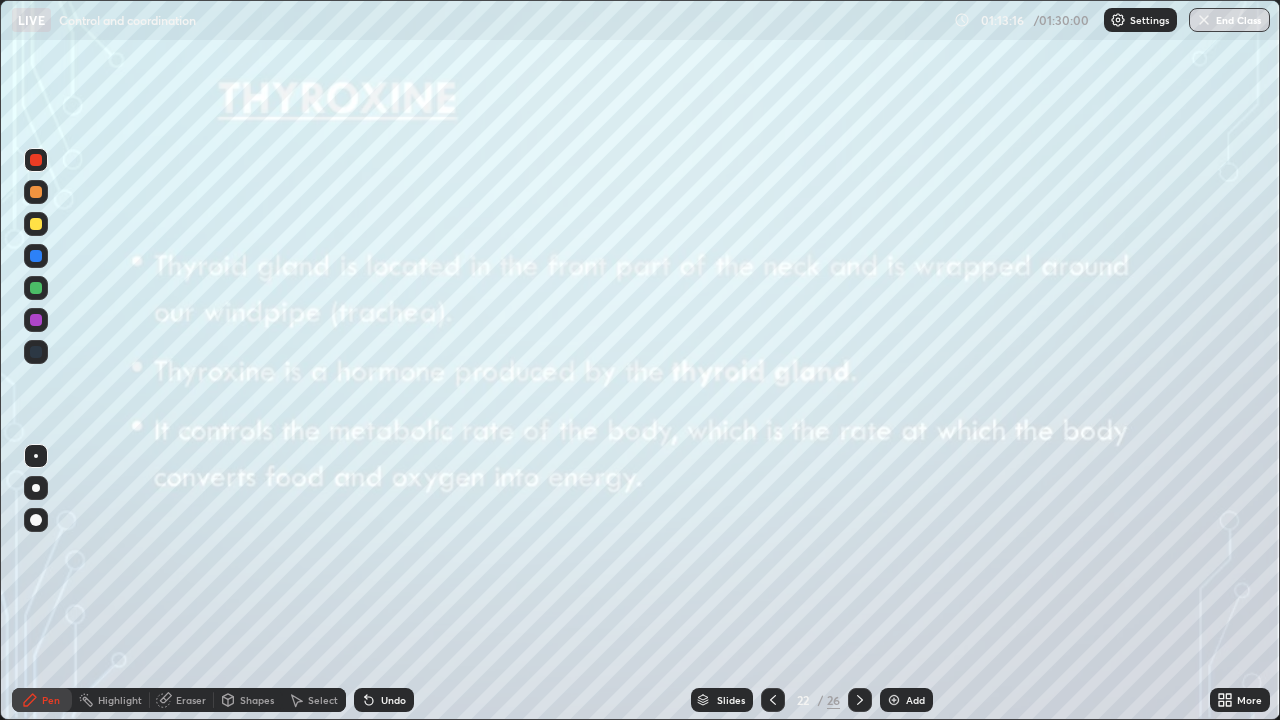 click on "Undo" at bounding box center (393, 700) 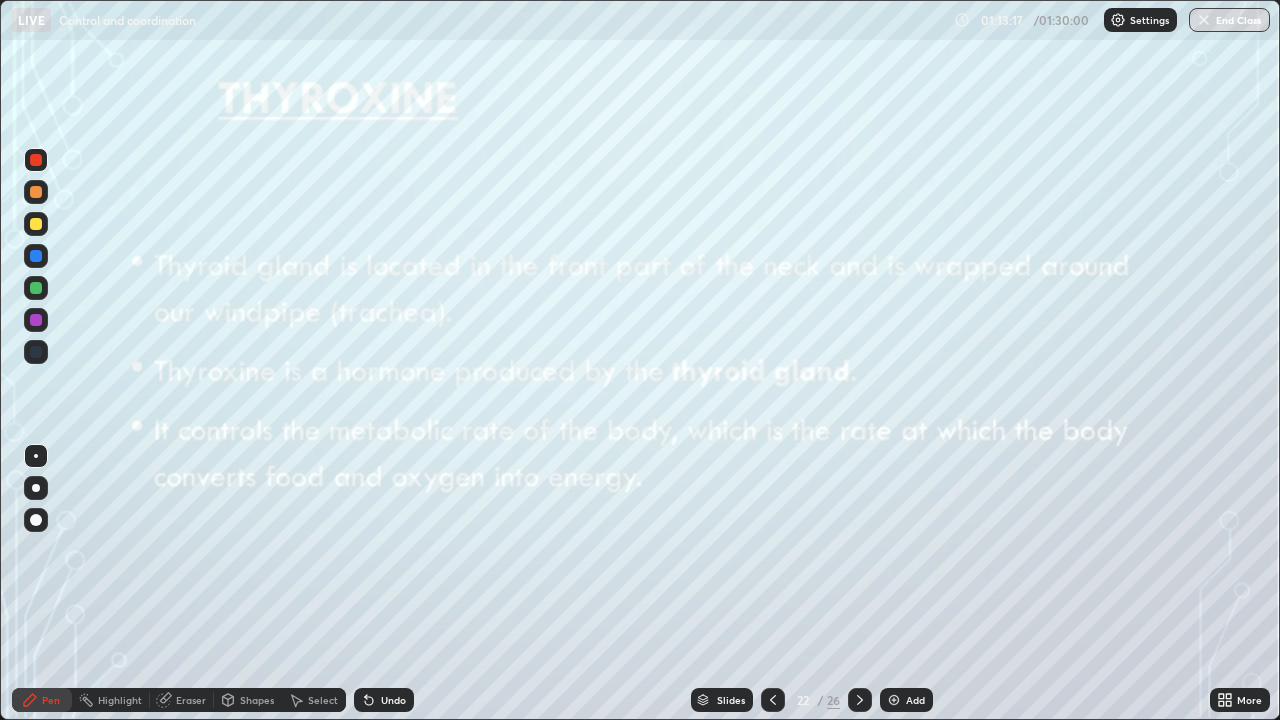 click on "Undo" at bounding box center (393, 700) 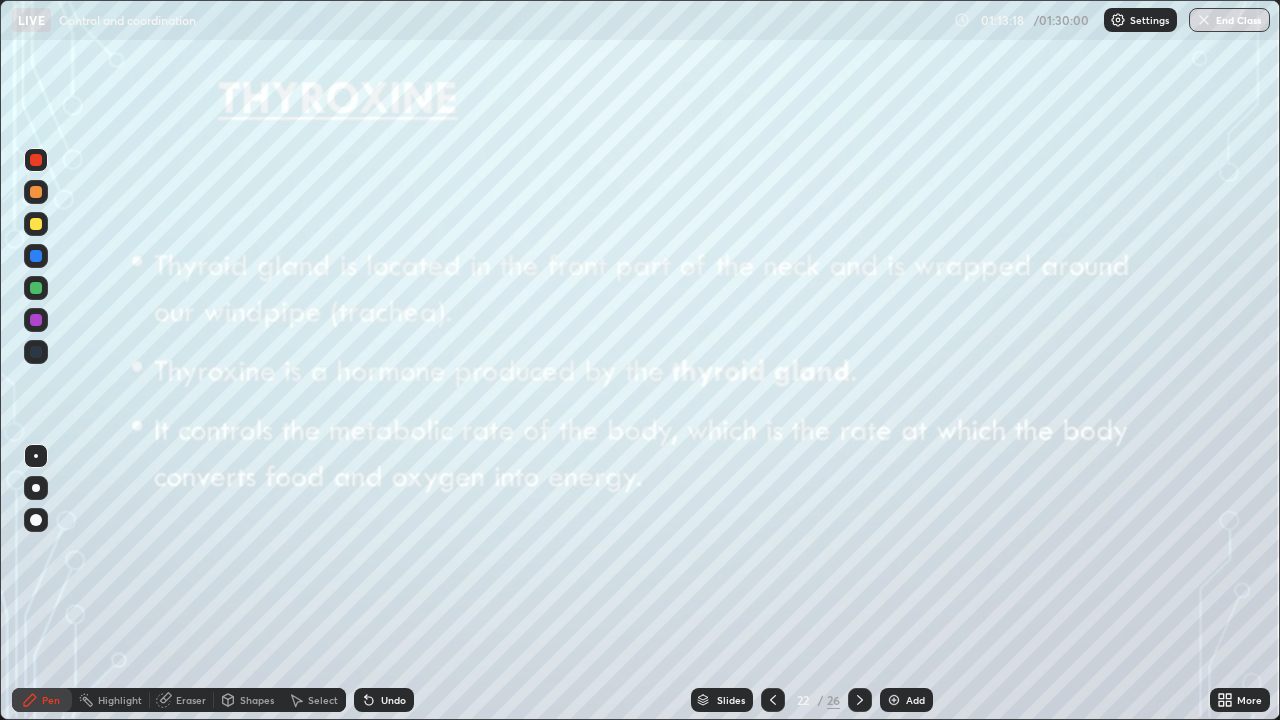 click on "Undo" at bounding box center (384, 700) 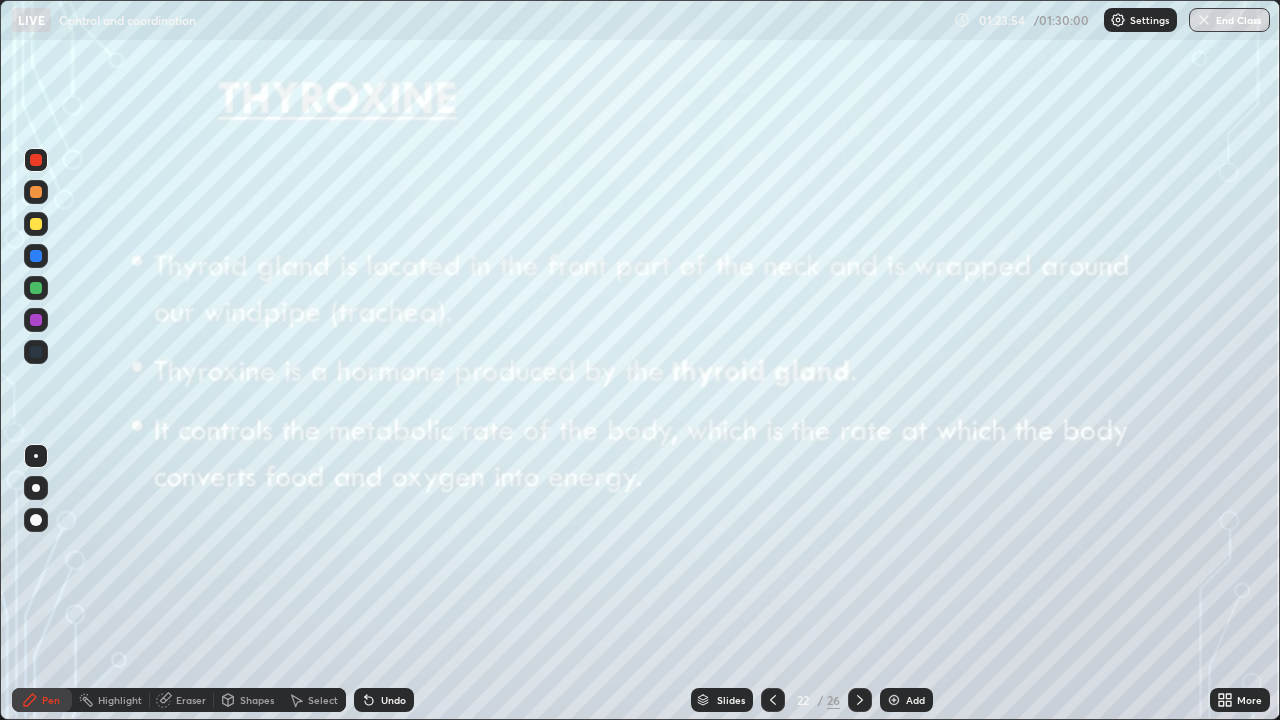 click 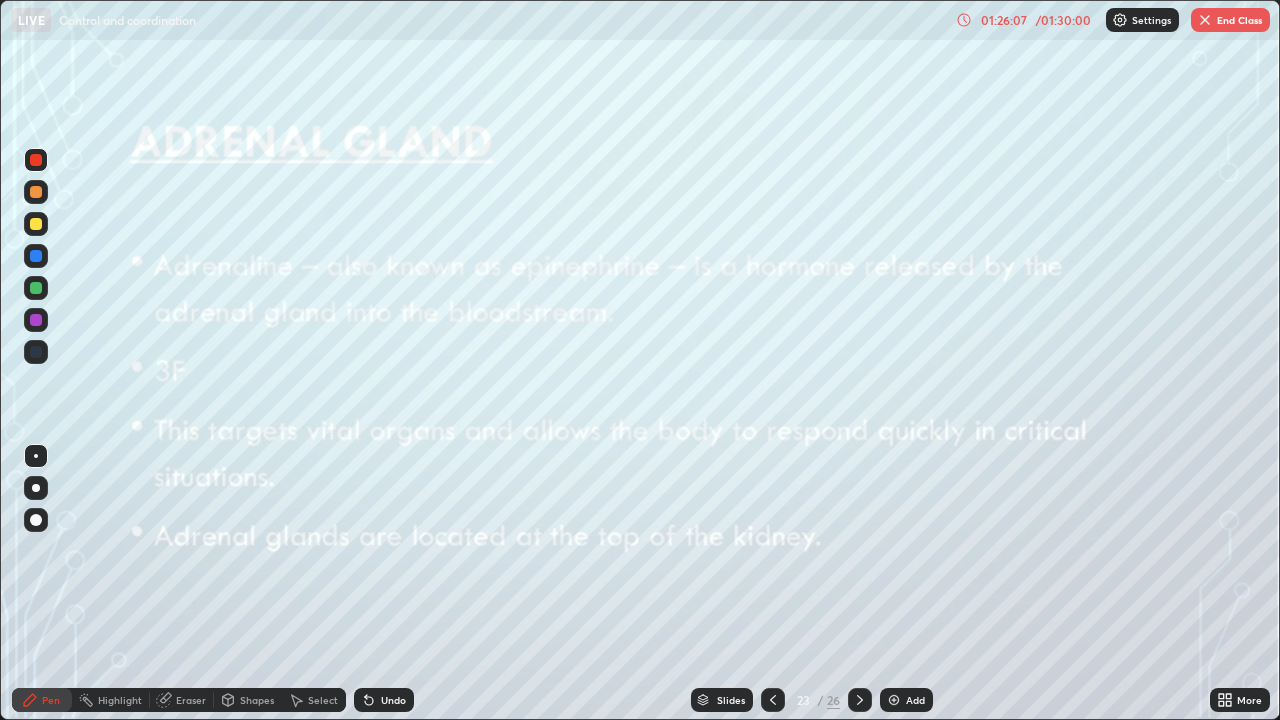 click 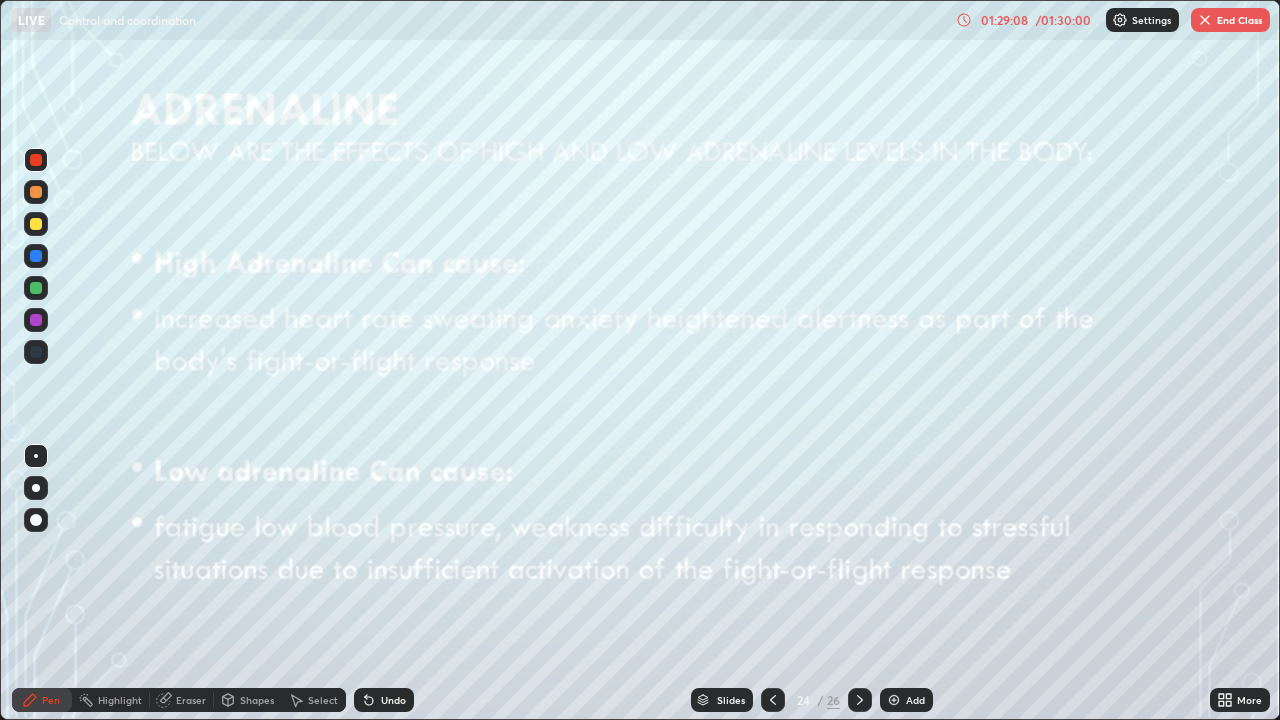 click 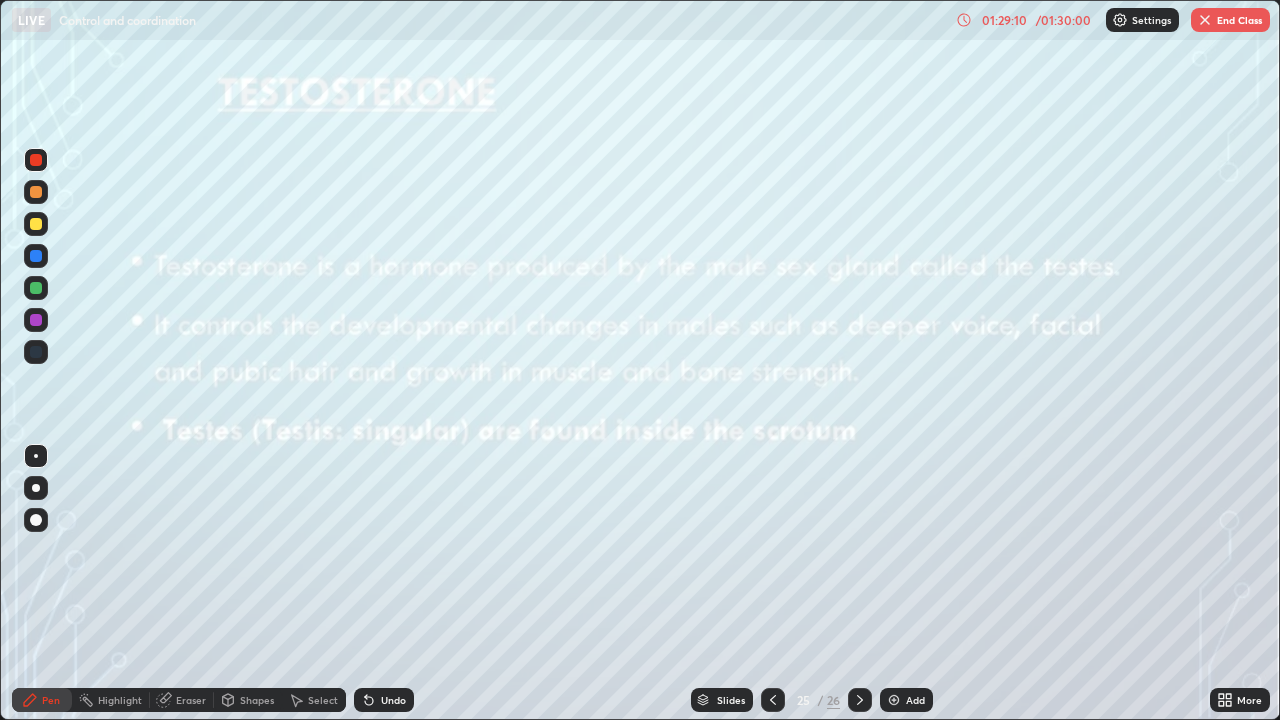 click 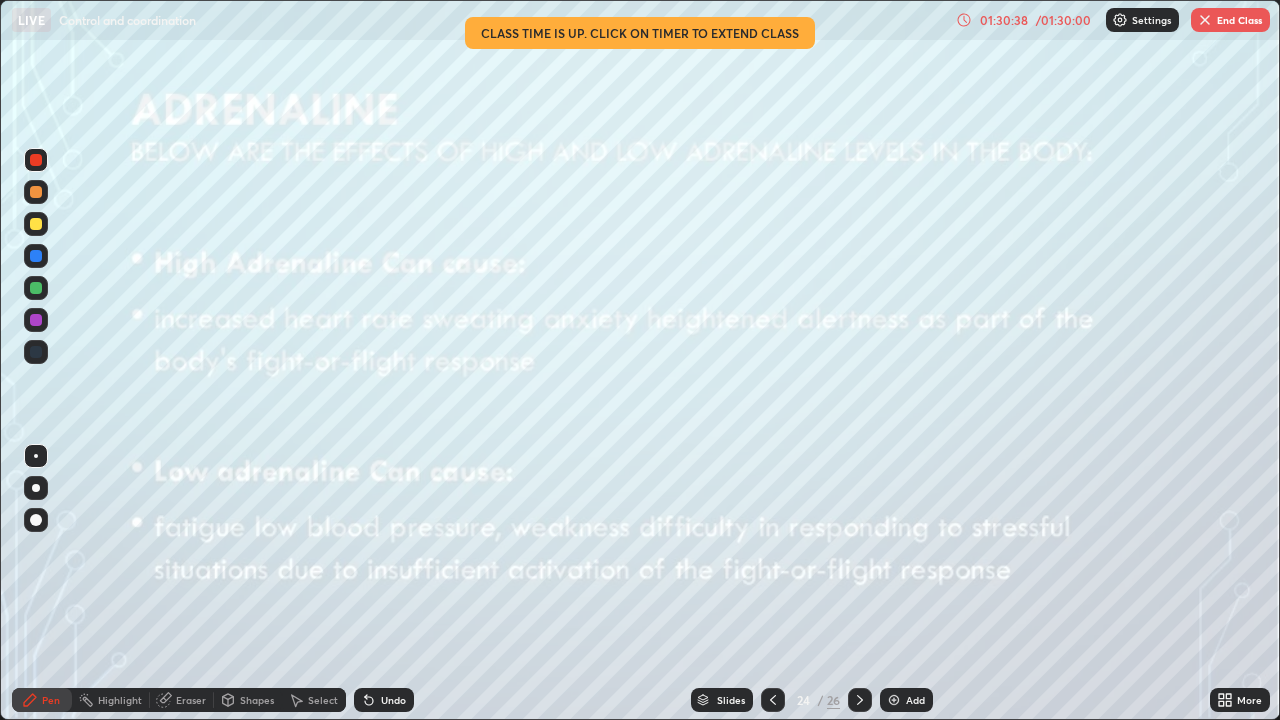 click on "More" at bounding box center (1249, 700) 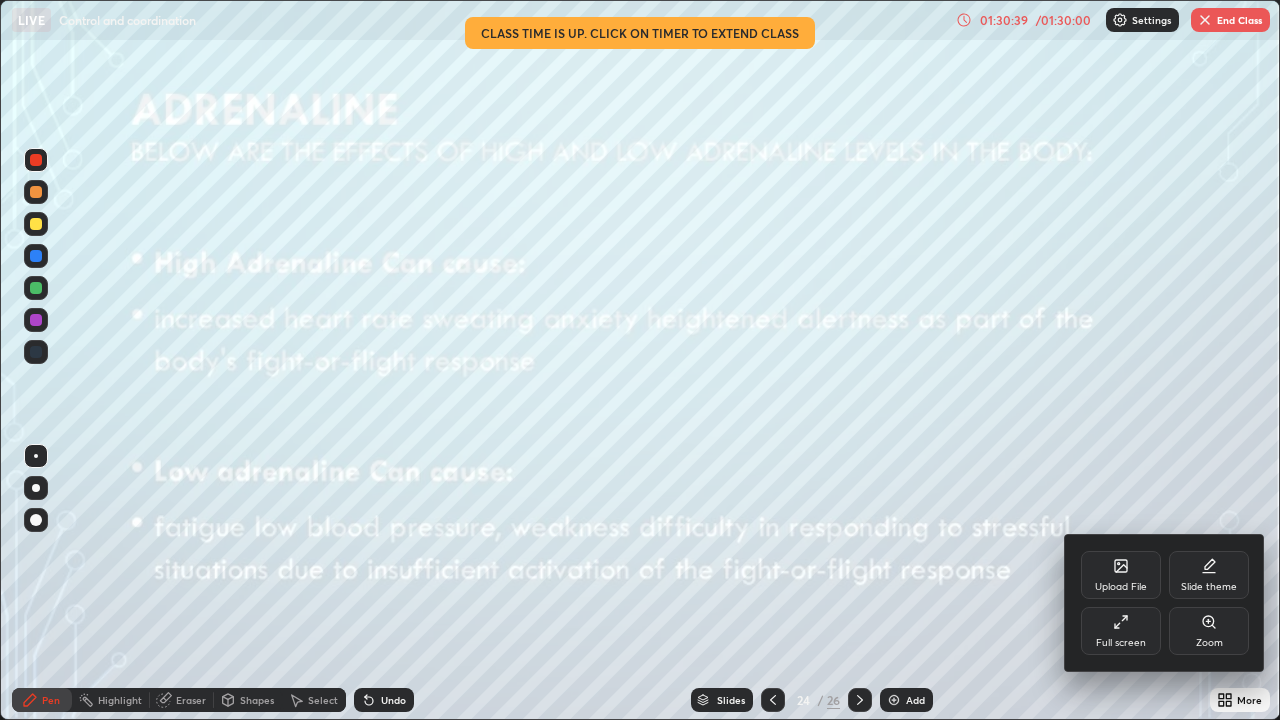 click on "Full screen" at bounding box center (1121, 631) 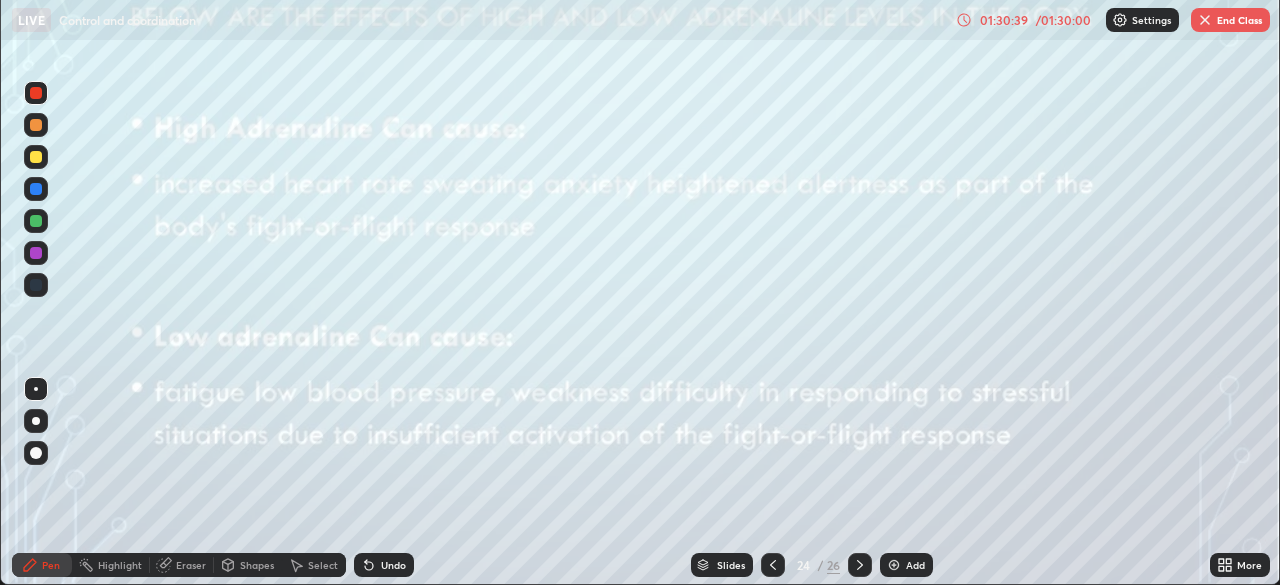scroll, scrollTop: 585, scrollLeft: 1280, axis: both 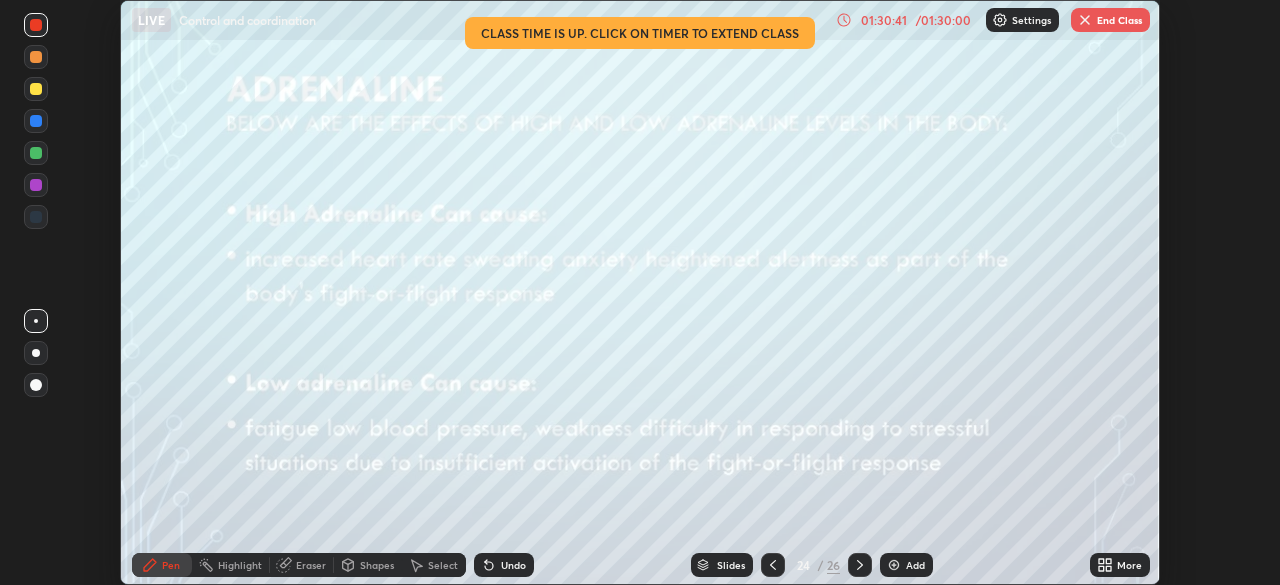 click on "End Class" at bounding box center (1110, 20) 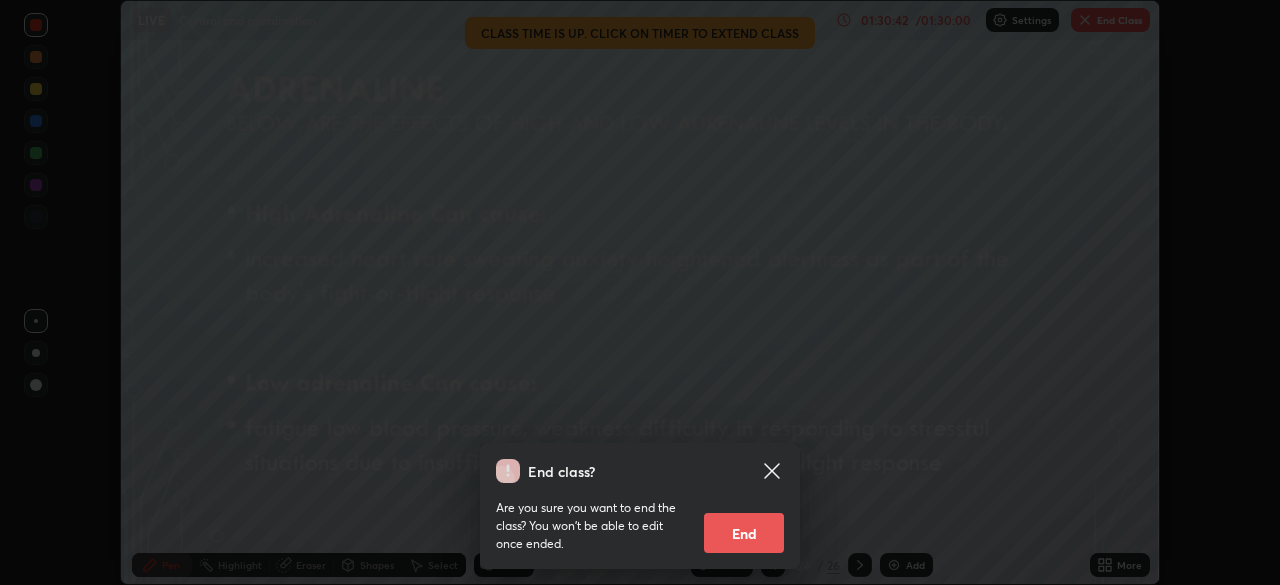 click on "End" at bounding box center (744, 533) 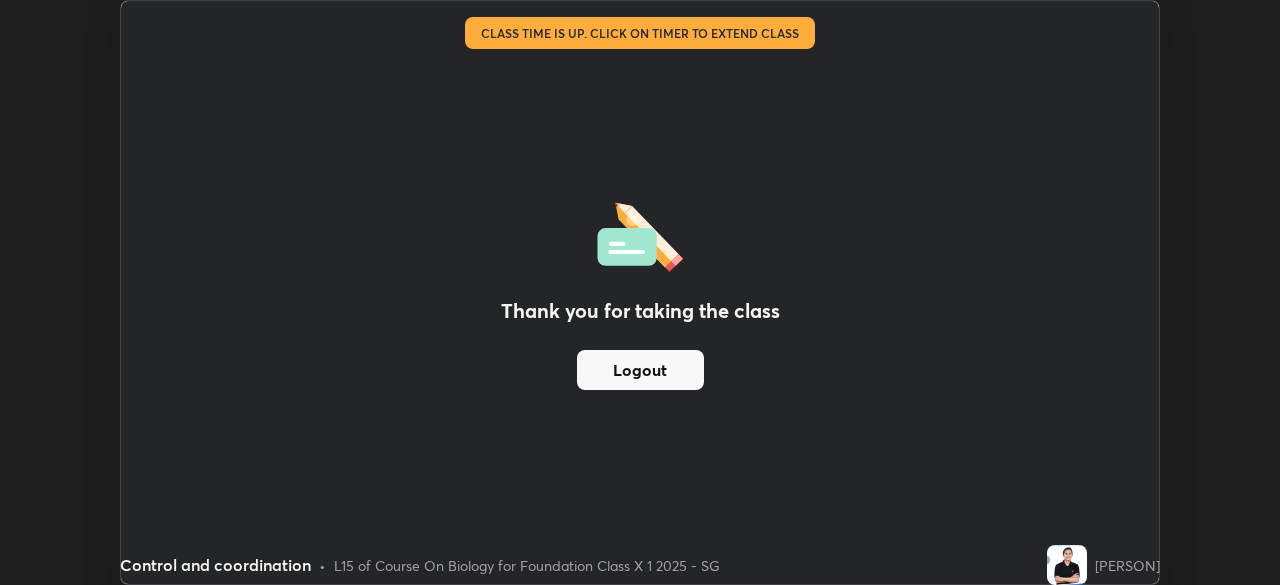 click on "Logout" at bounding box center (640, 370) 